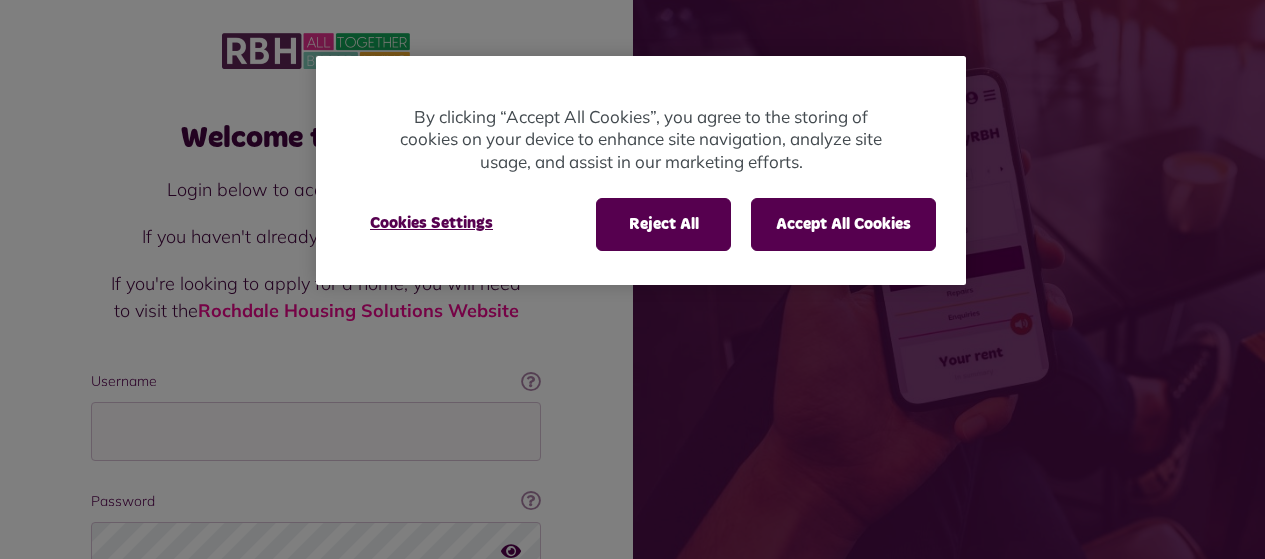 scroll, scrollTop: 0, scrollLeft: 0, axis: both 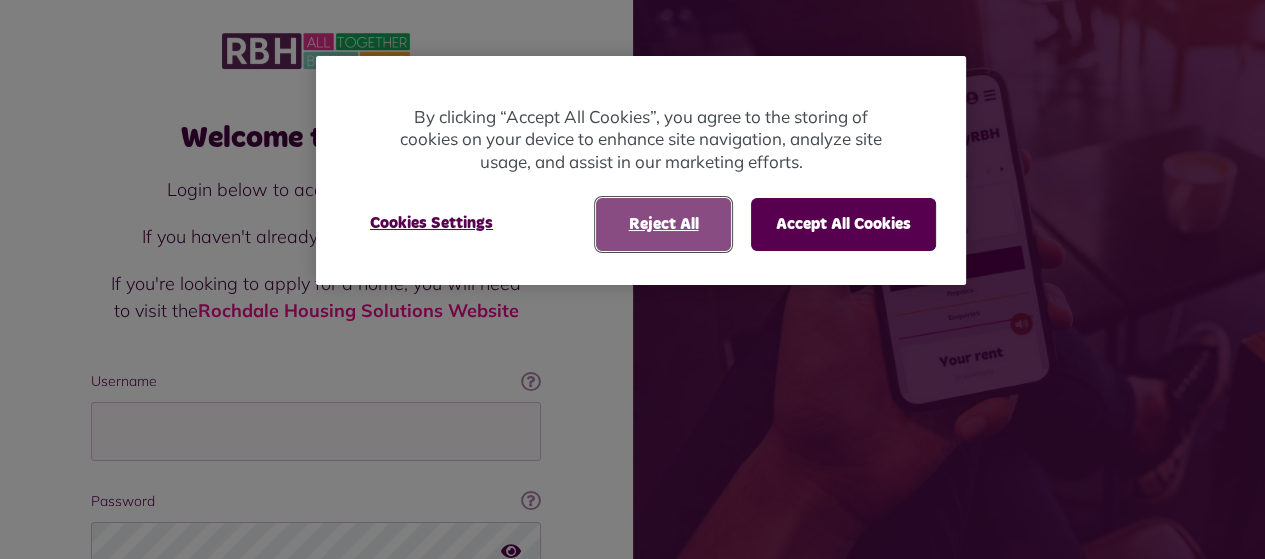 click on "Reject All" at bounding box center [663, 224] 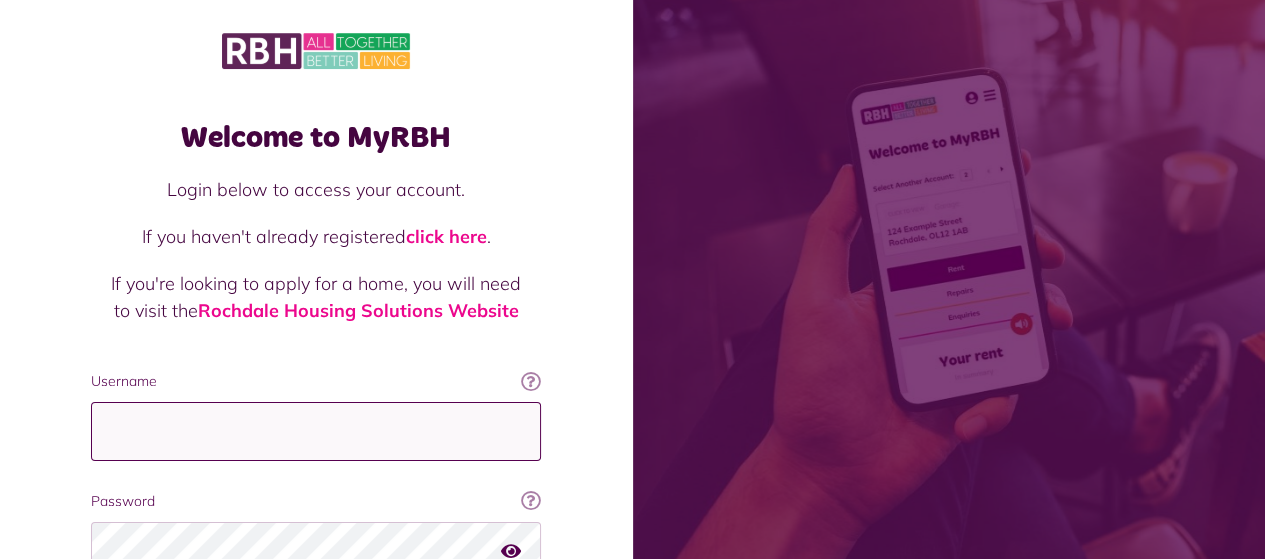 click on "Username" at bounding box center (316, 431) 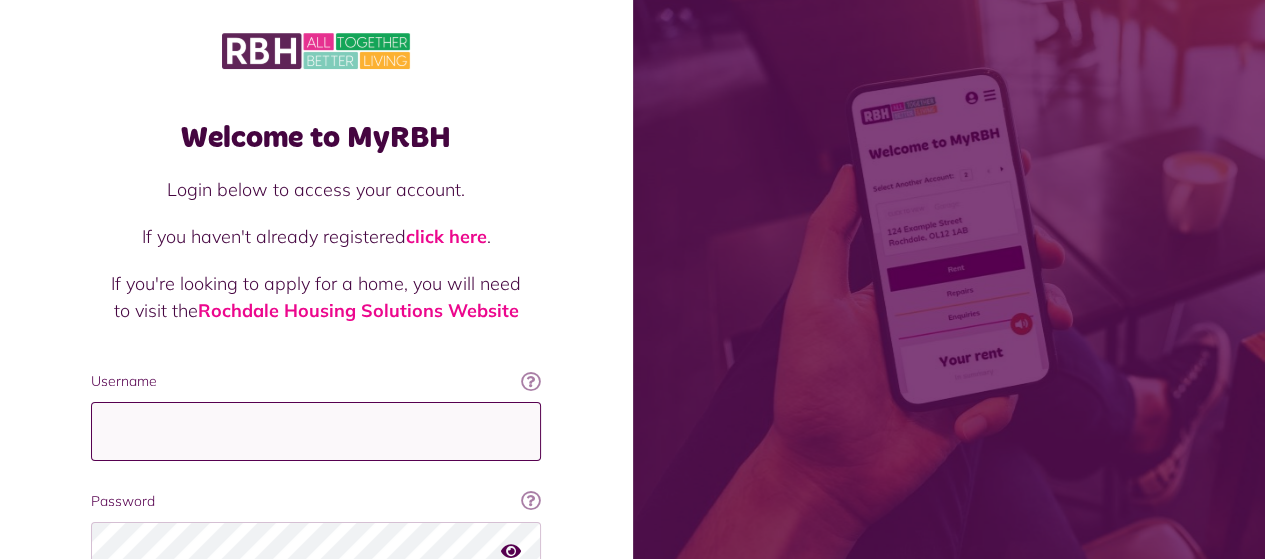 type on "**********" 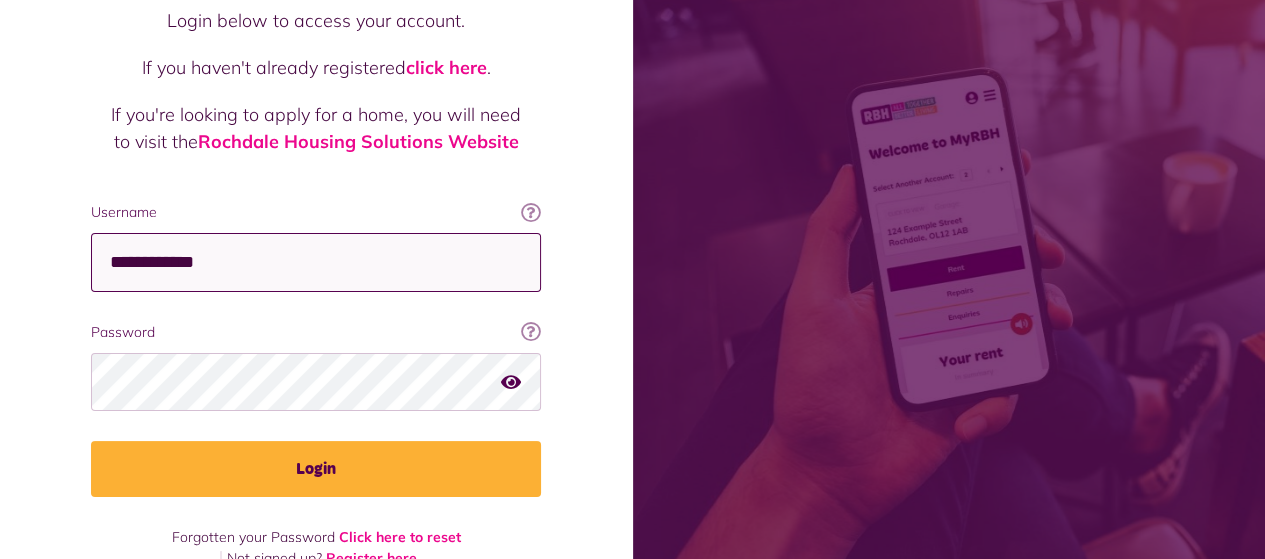scroll, scrollTop: 200, scrollLeft: 0, axis: vertical 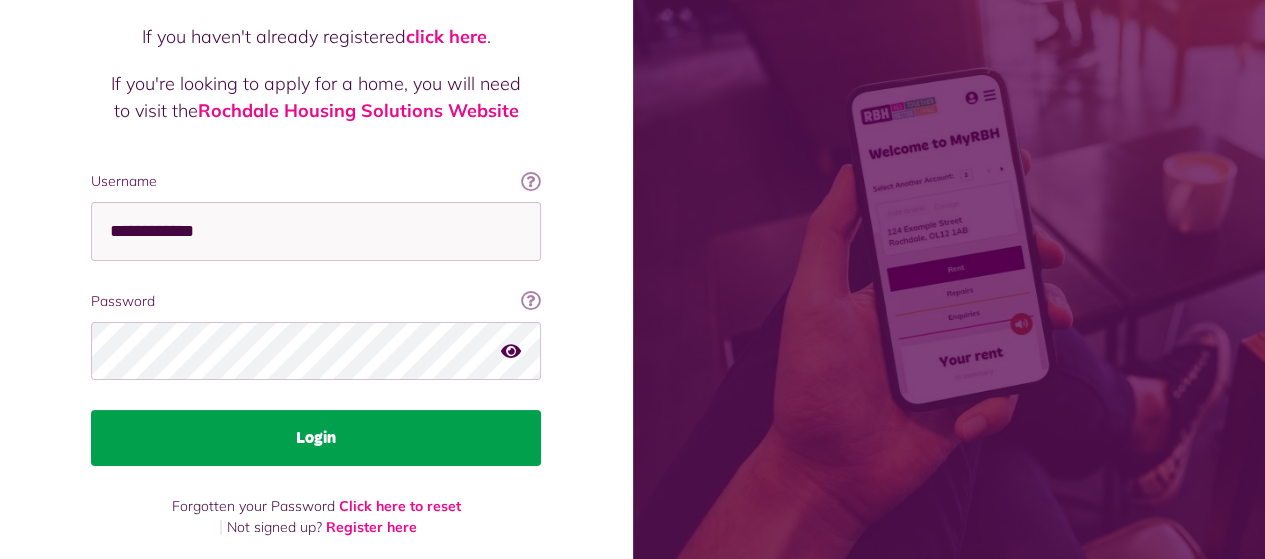 click on "Login" at bounding box center (316, 438) 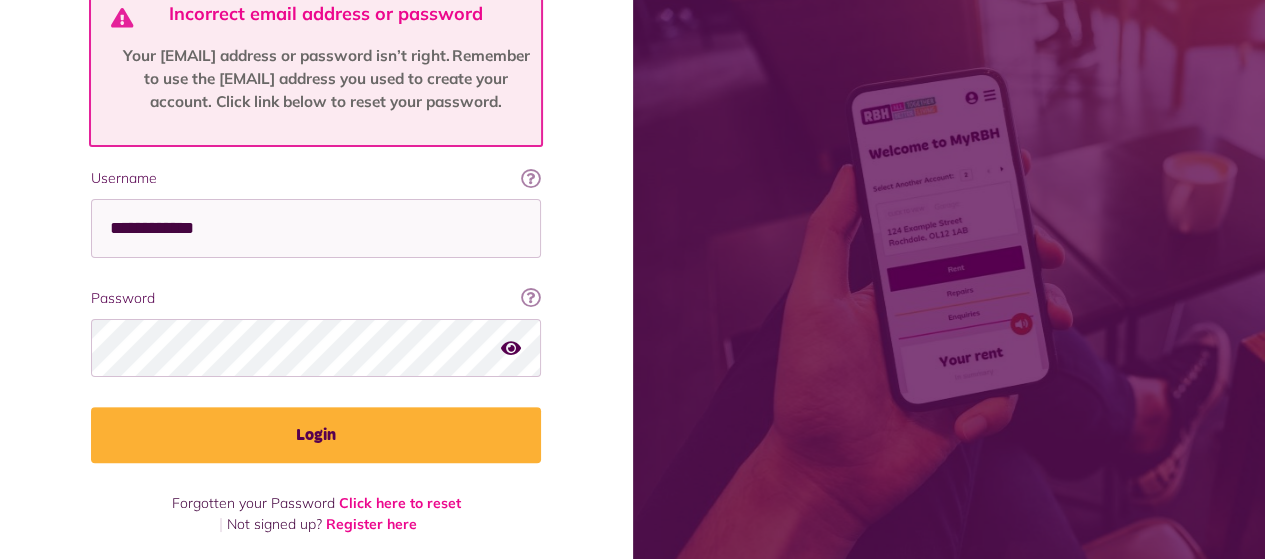 scroll, scrollTop: 400, scrollLeft: 0, axis: vertical 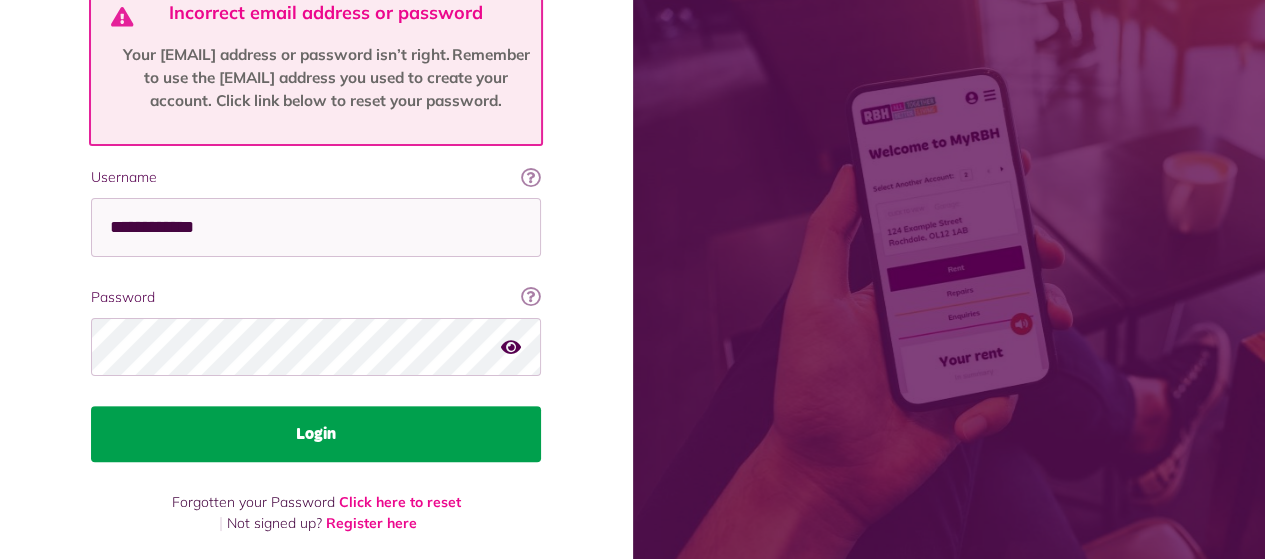 click on "Login" at bounding box center [316, 434] 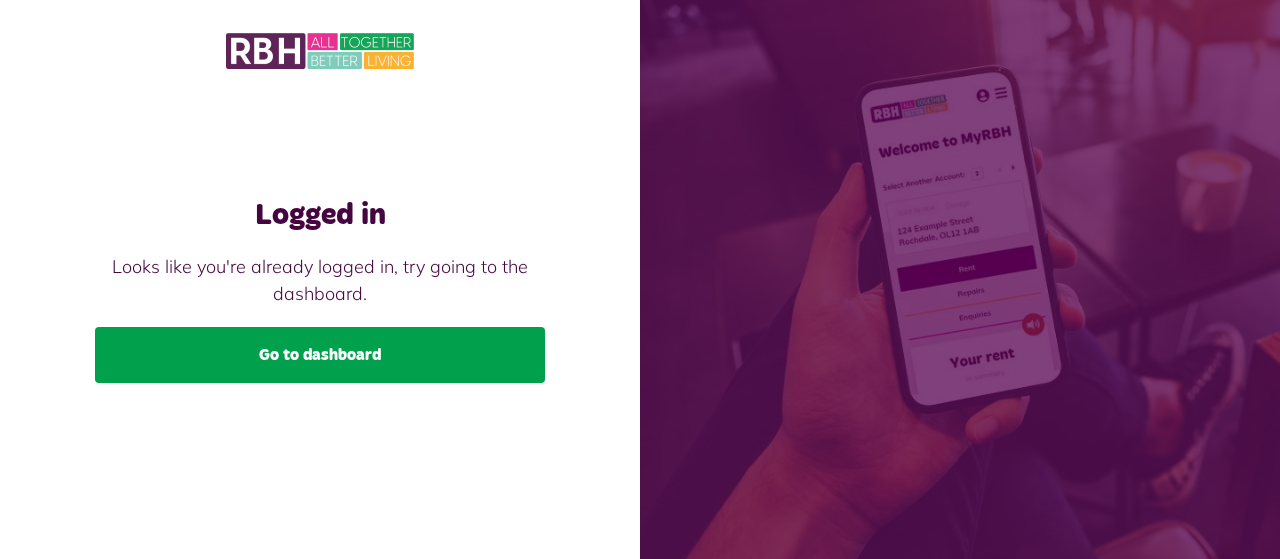 scroll, scrollTop: 0, scrollLeft: 0, axis: both 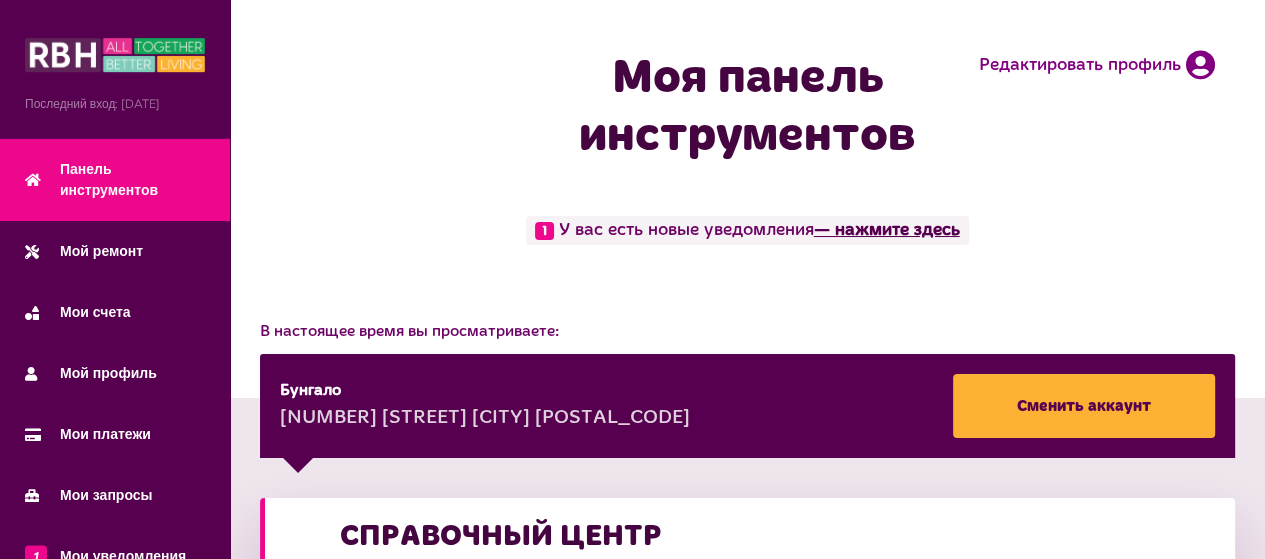 click on "— нажмите здесь" at bounding box center (887, 230) 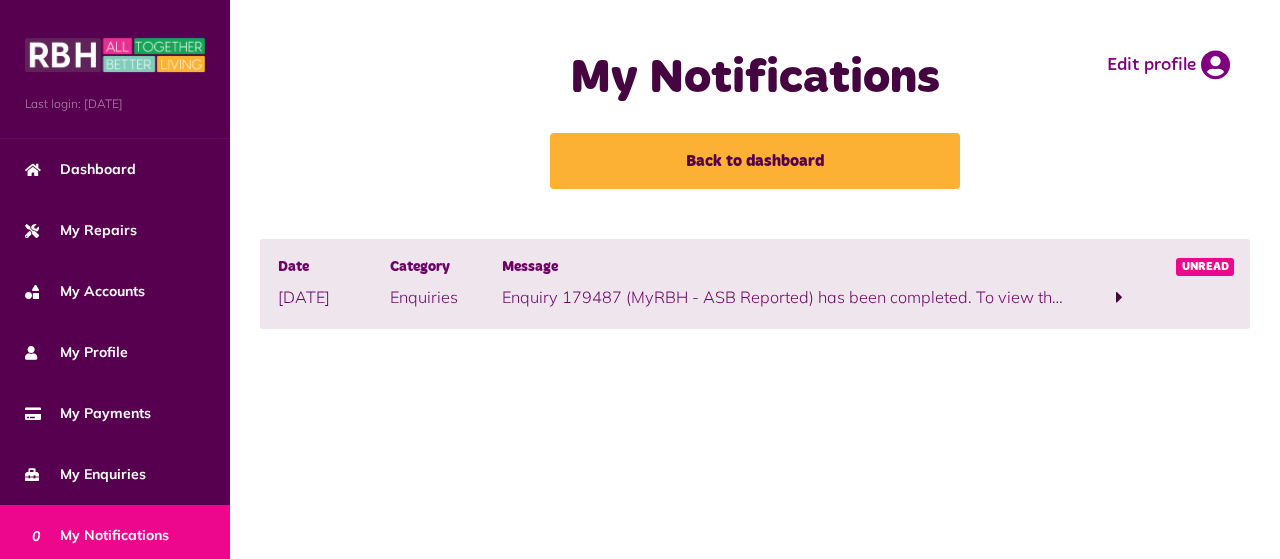 scroll, scrollTop: 0, scrollLeft: 0, axis: both 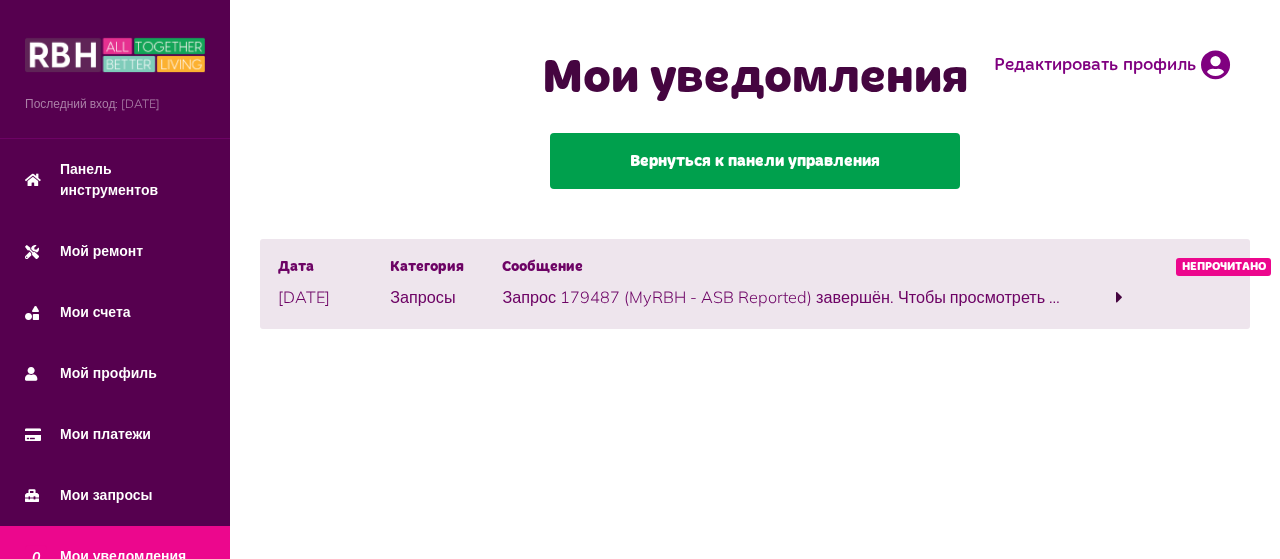 click on "Вернуться к панели управления" at bounding box center (755, 161) 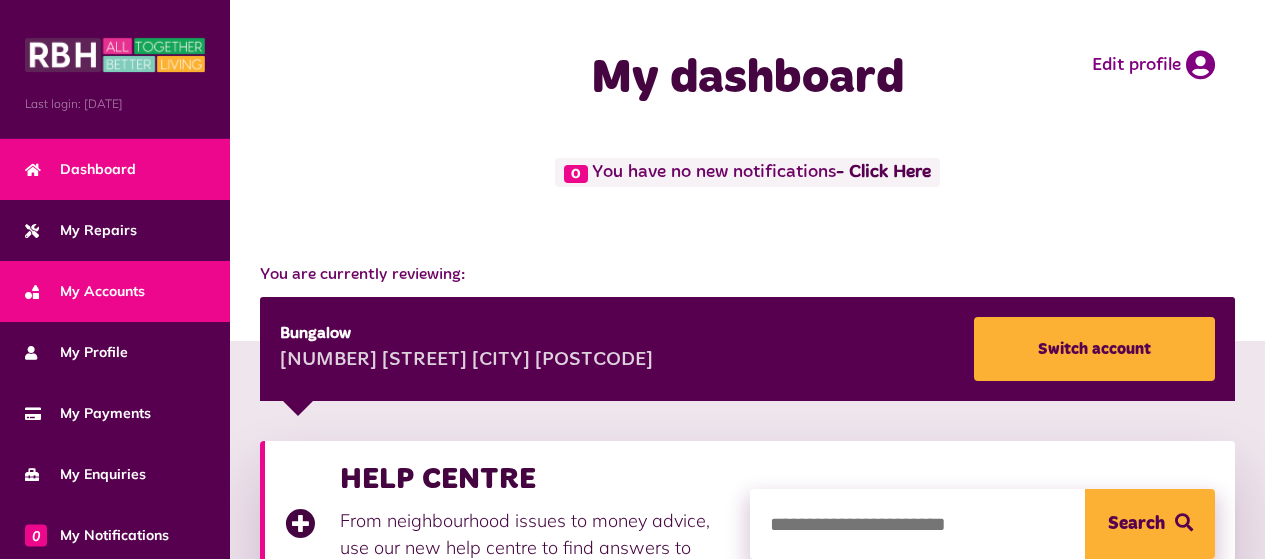 scroll, scrollTop: 0, scrollLeft: 0, axis: both 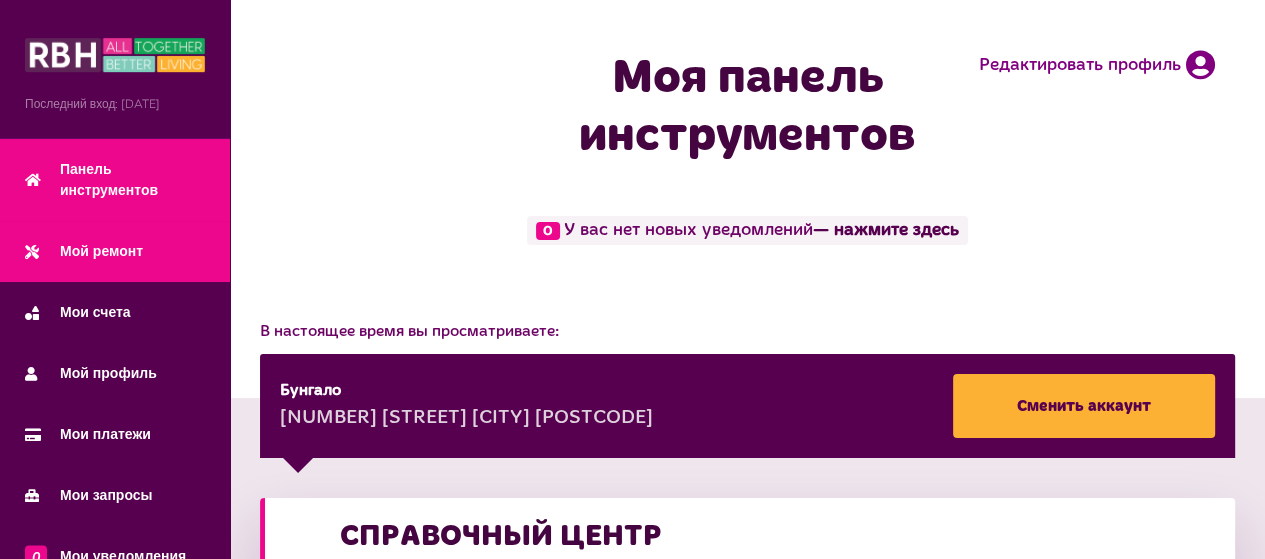 click on "Мой ремонт" at bounding box center [101, 251] 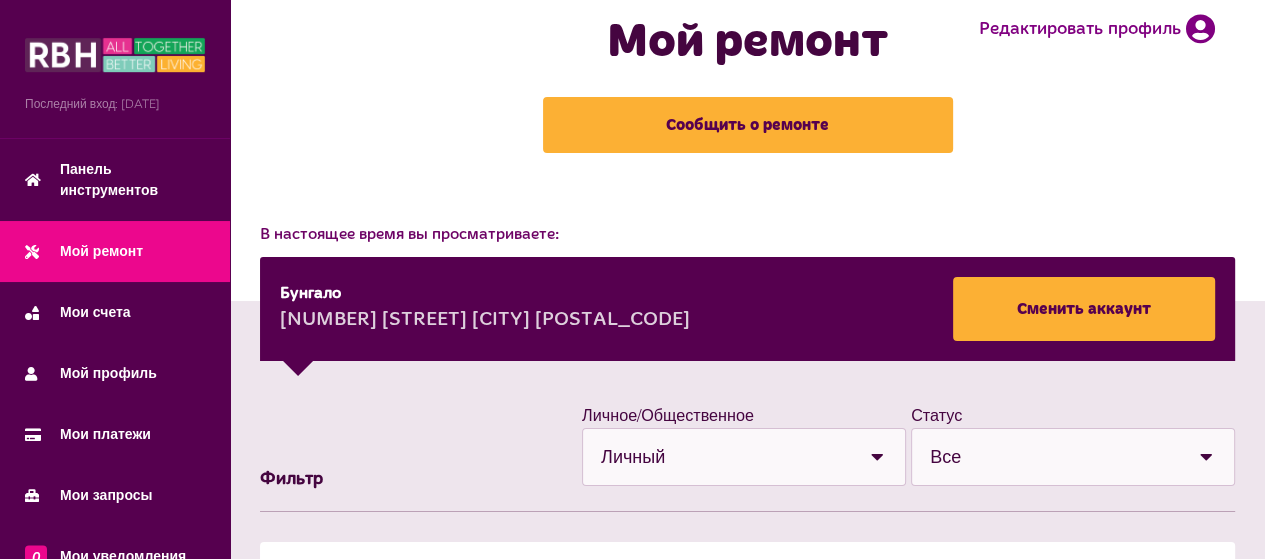 scroll, scrollTop: 0, scrollLeft: 0, axis: both 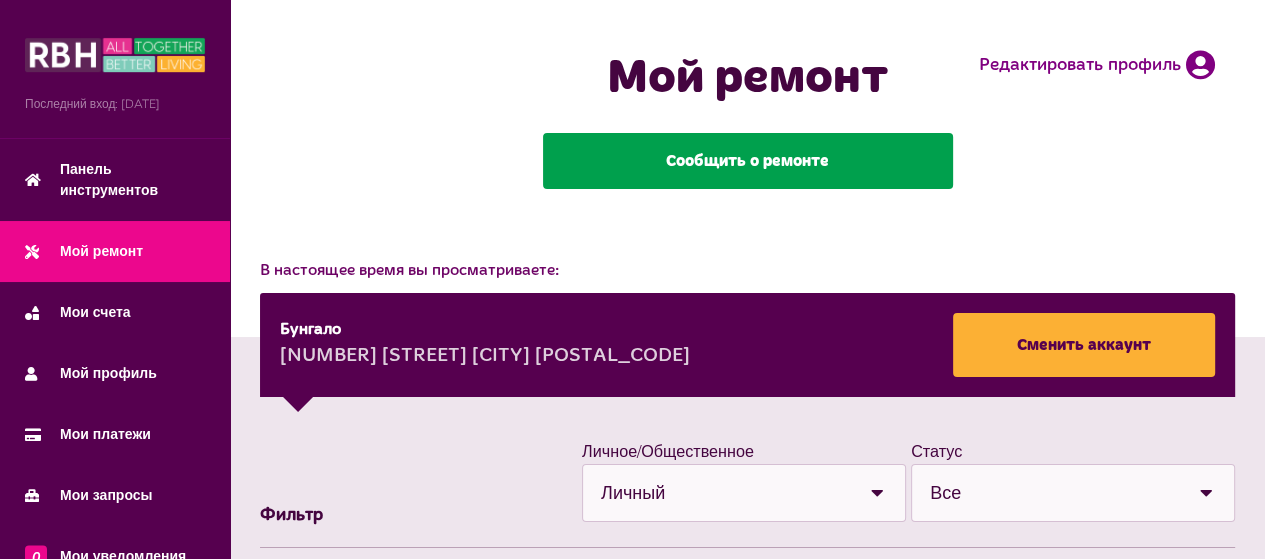 click on "Сообщить о ремонте" at bounding box center (747, 161) 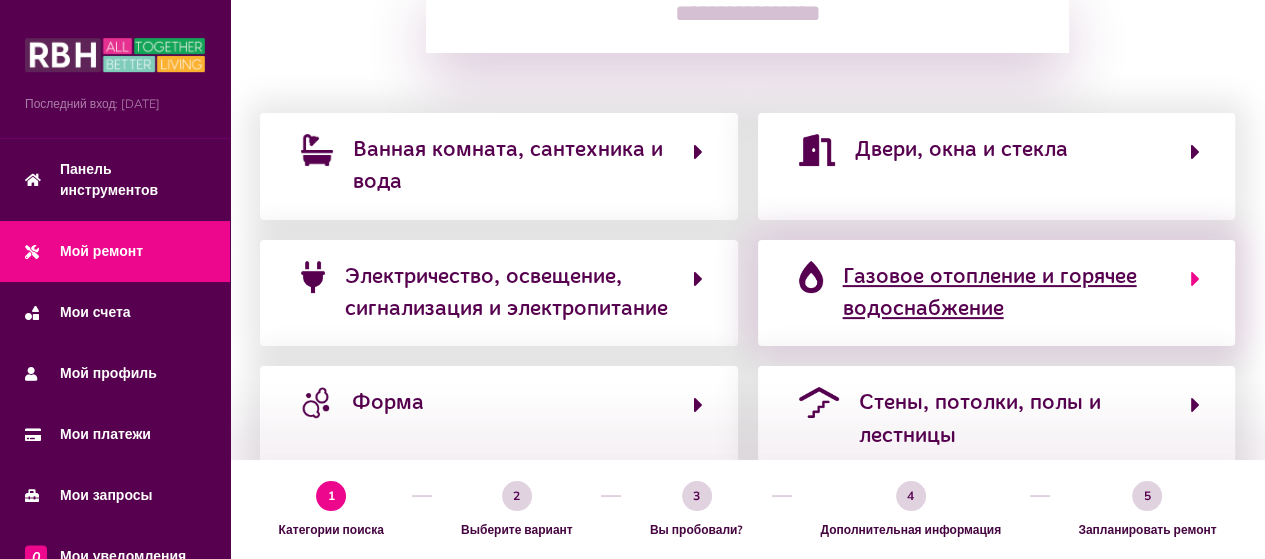 scroll, scrollTop: 400, scrollLeft: 0, axis: vertical 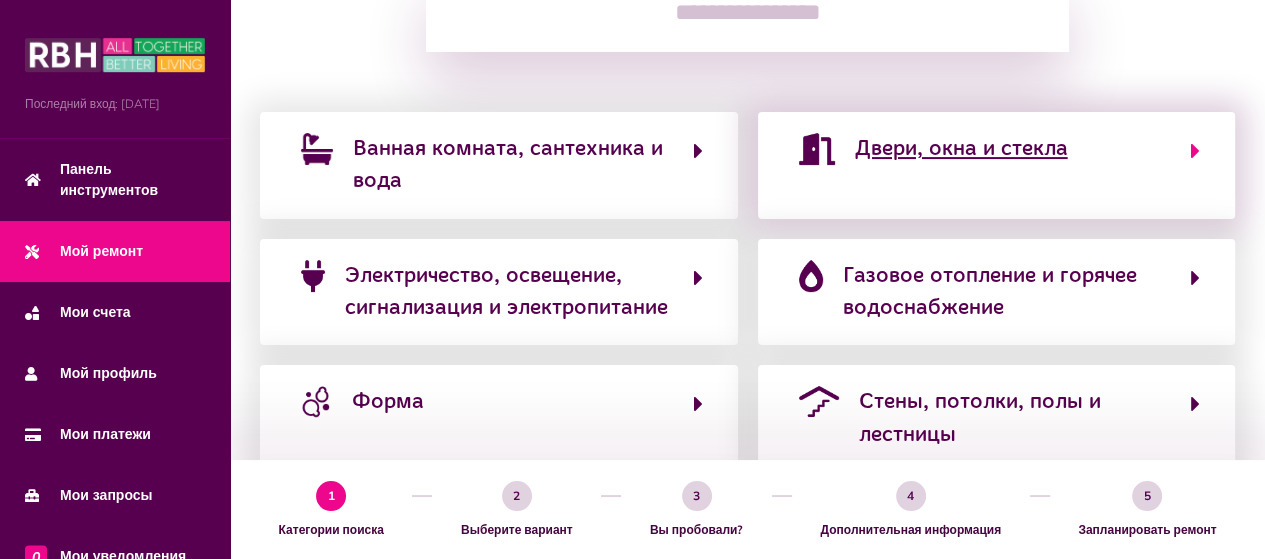 click on "Двери, окна и стекла" 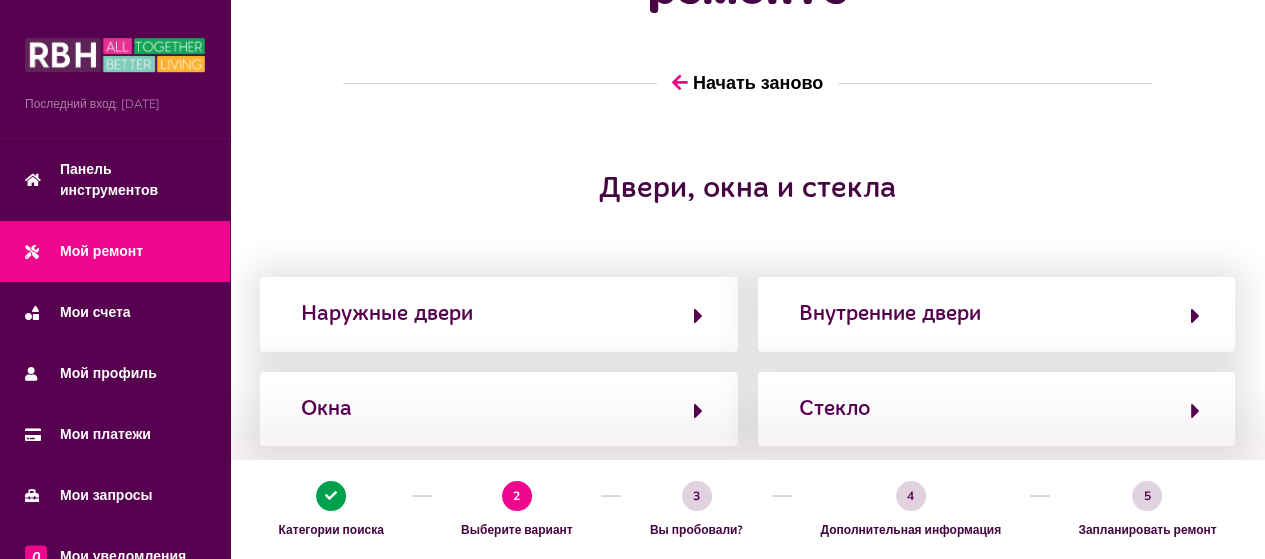 scroll, scrollTop: 200, scrollLeft: 0, axis: vertical 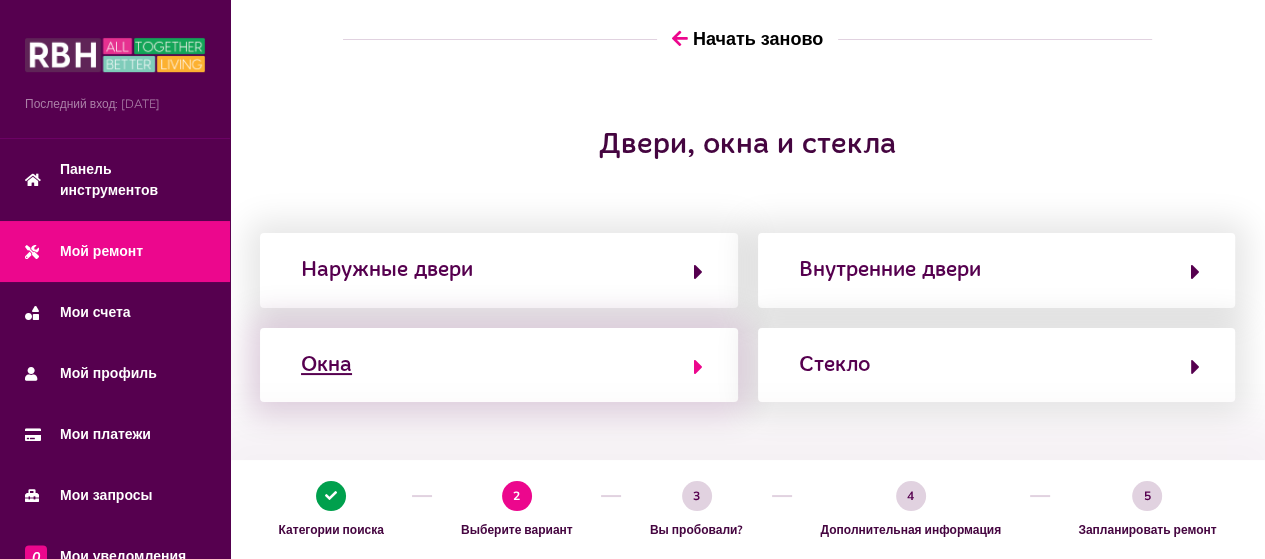 click 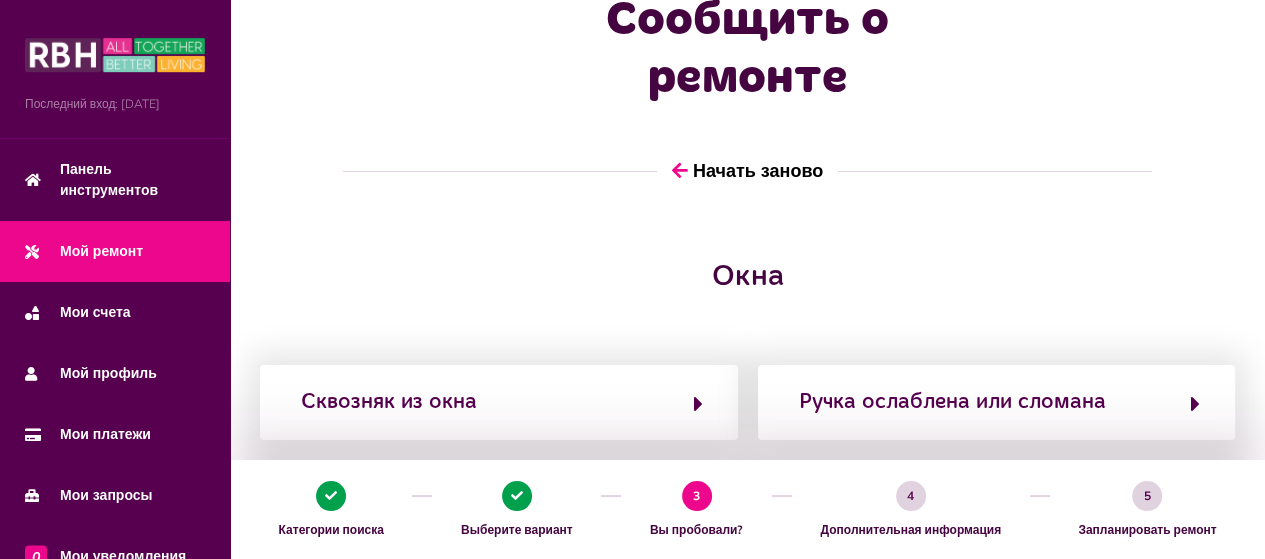 scroll, scrollTop: 300, scrollLeft: 0, axis: vertical 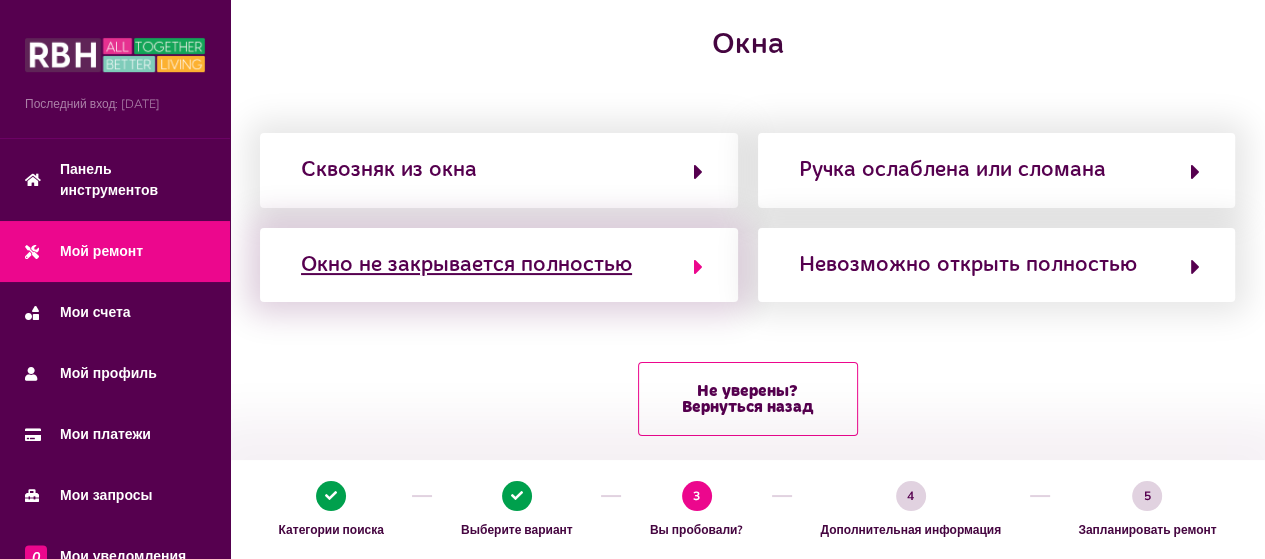 click 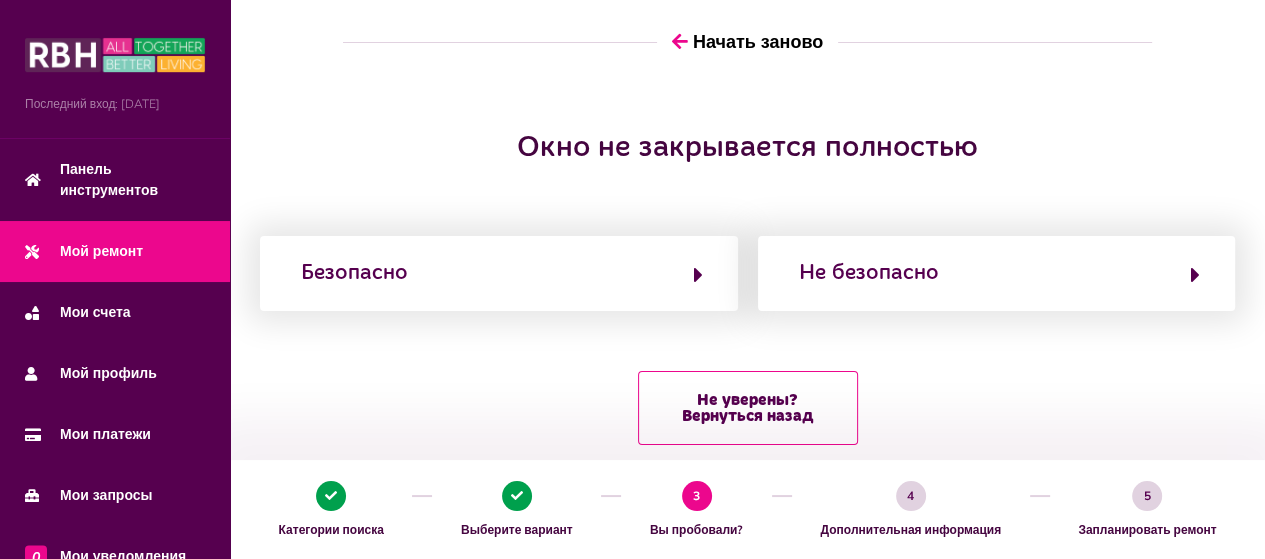 scroll, scrollTop: 232, scrollLeft: 0, axis: vertical 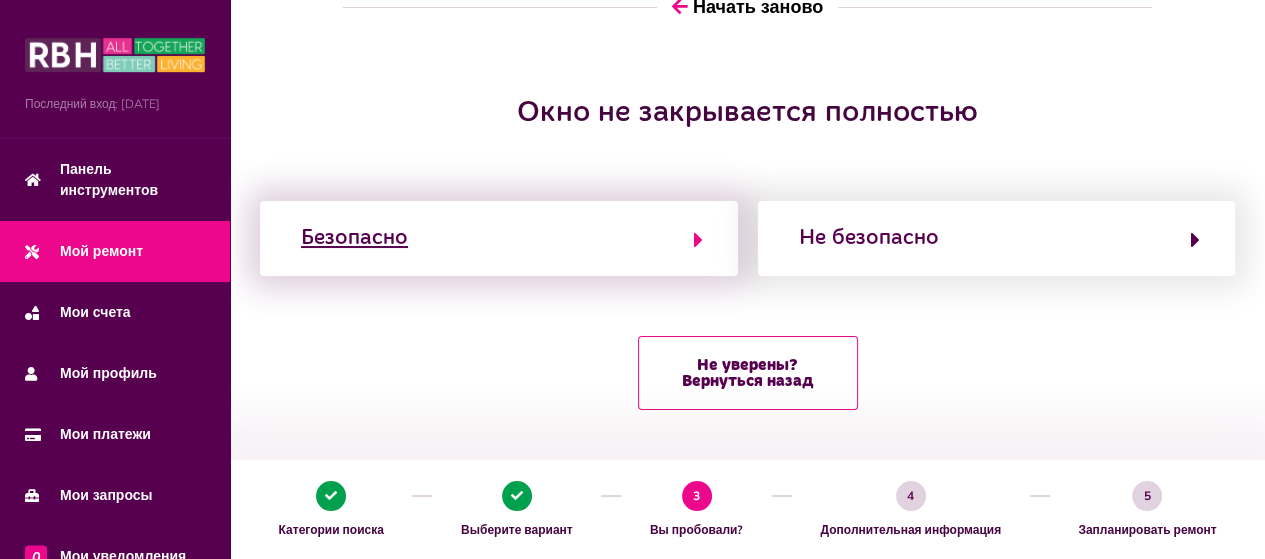 click 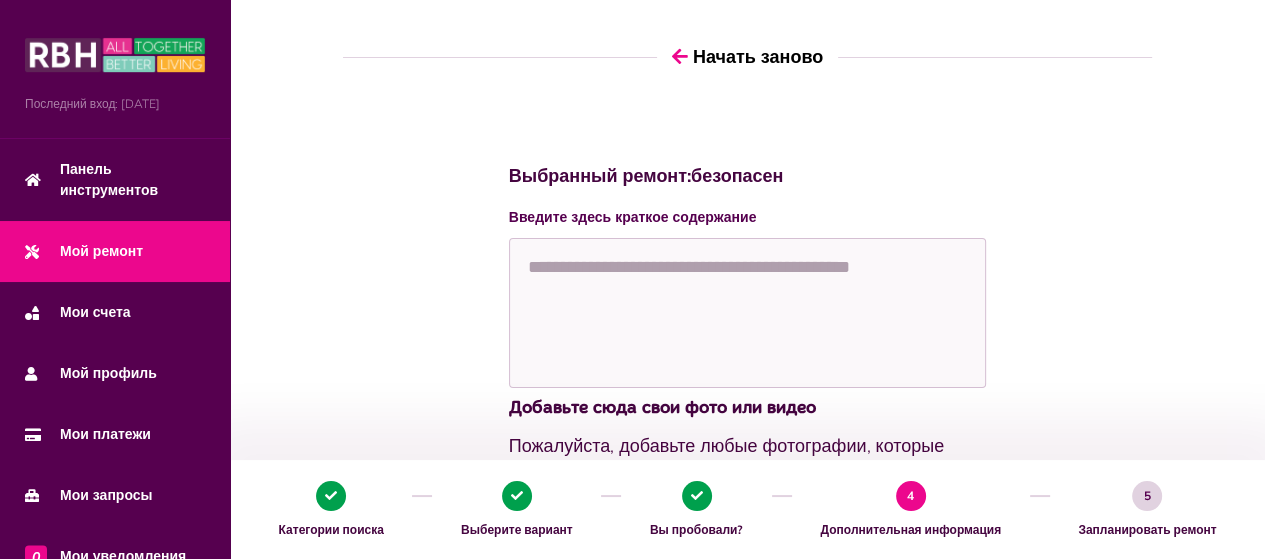 scroll, scrollTop: 200, scrollLeft: 0, axis: vertical 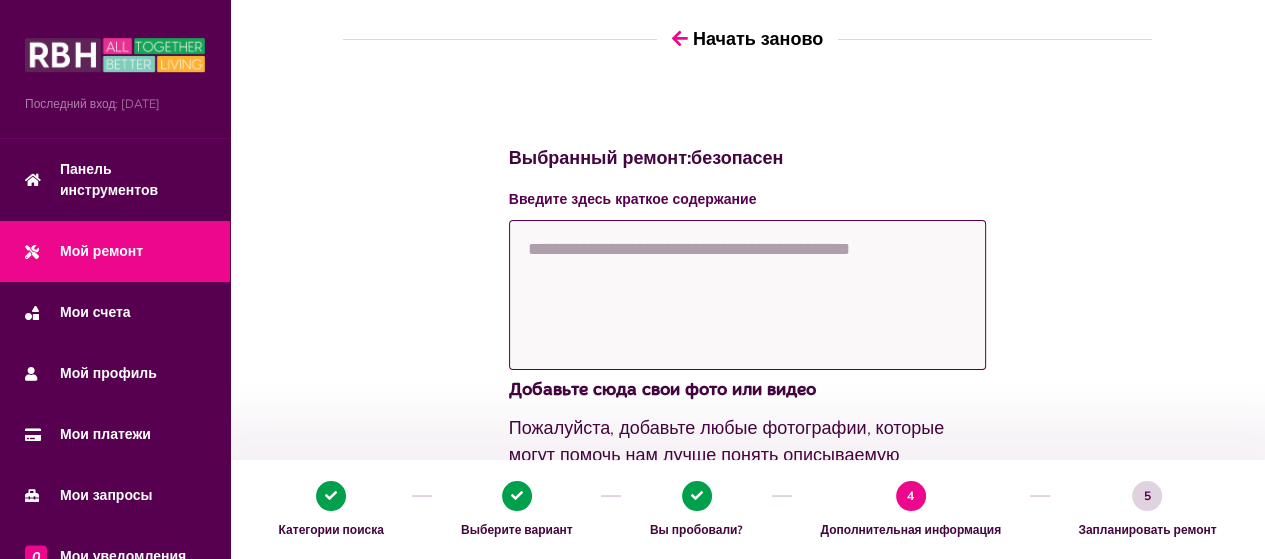 click 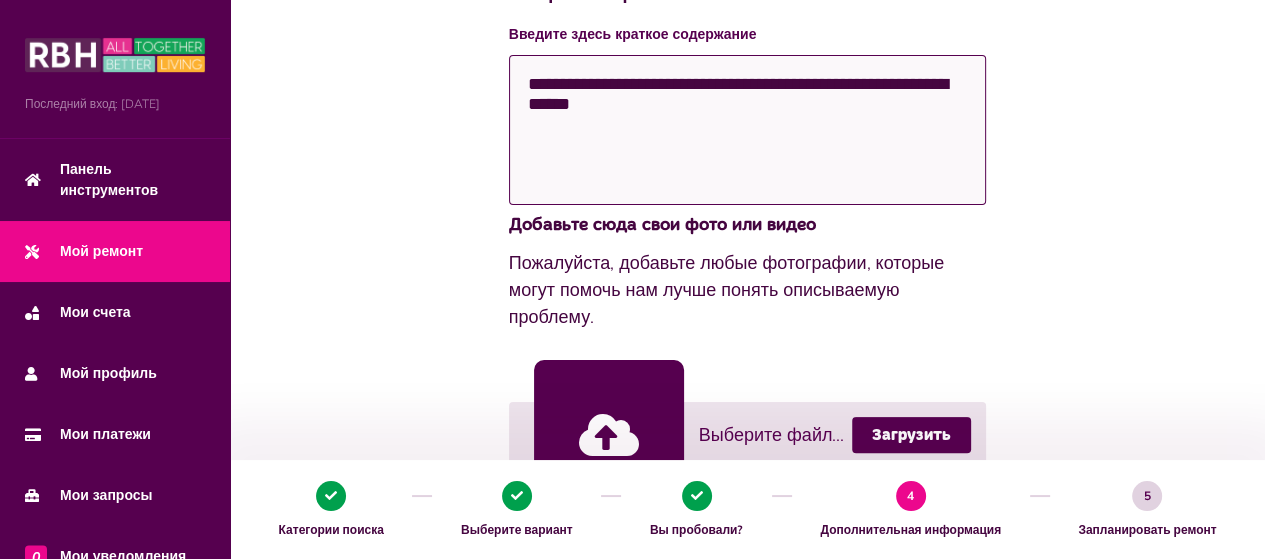 scroll, scrollTop: 400, scrollLeft: 0, axis: vertical 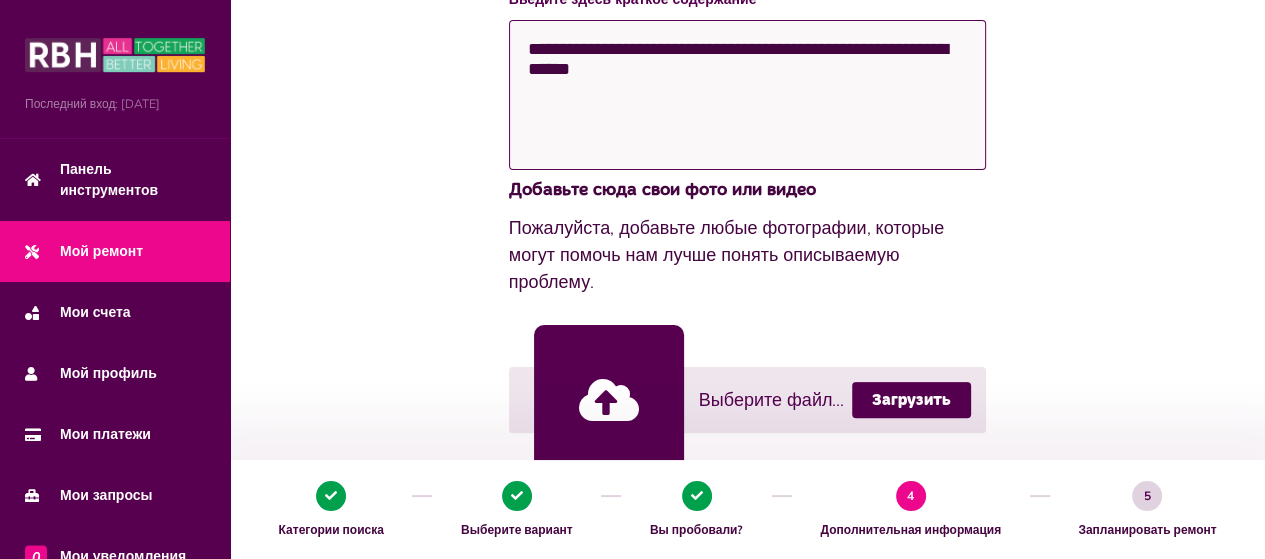type on "**********" 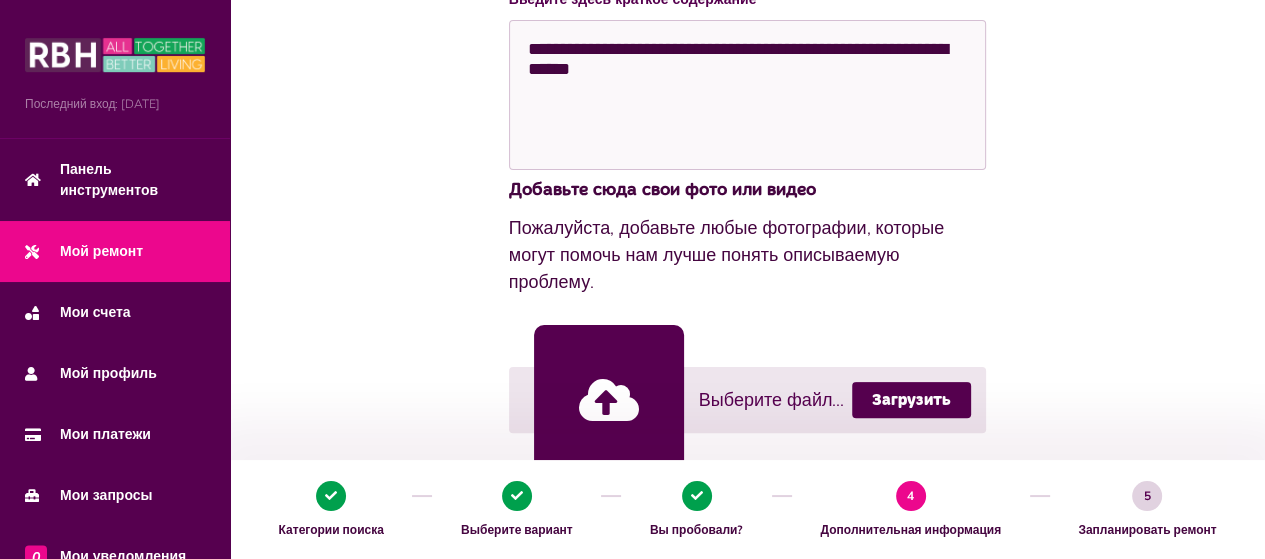click 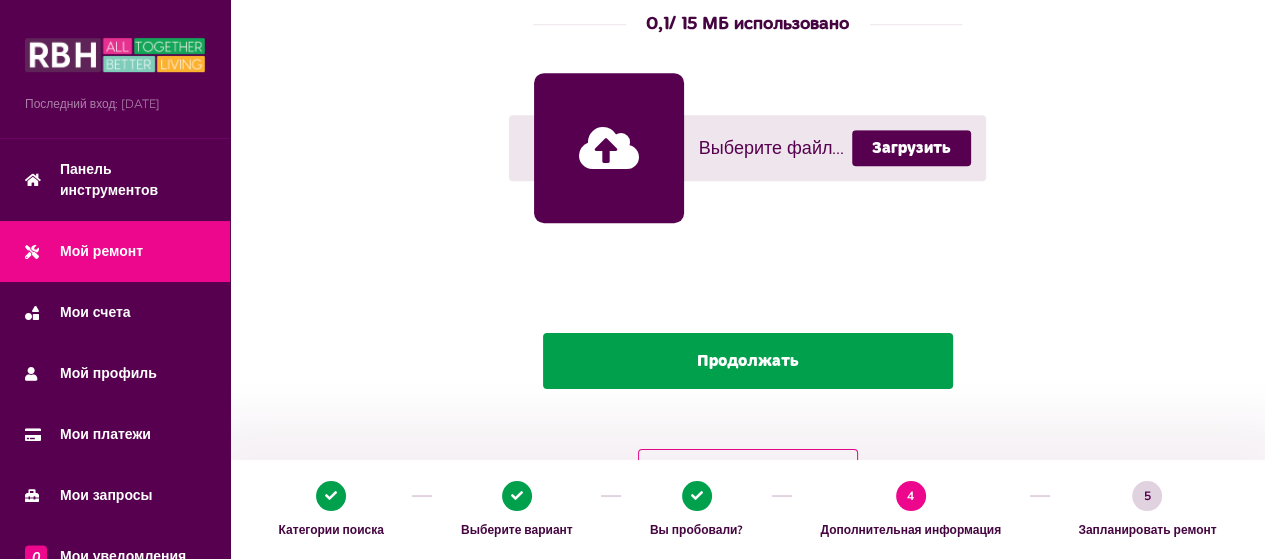 scroll, scrollTop: 1097, scrollLeft: 0, axis: vertical 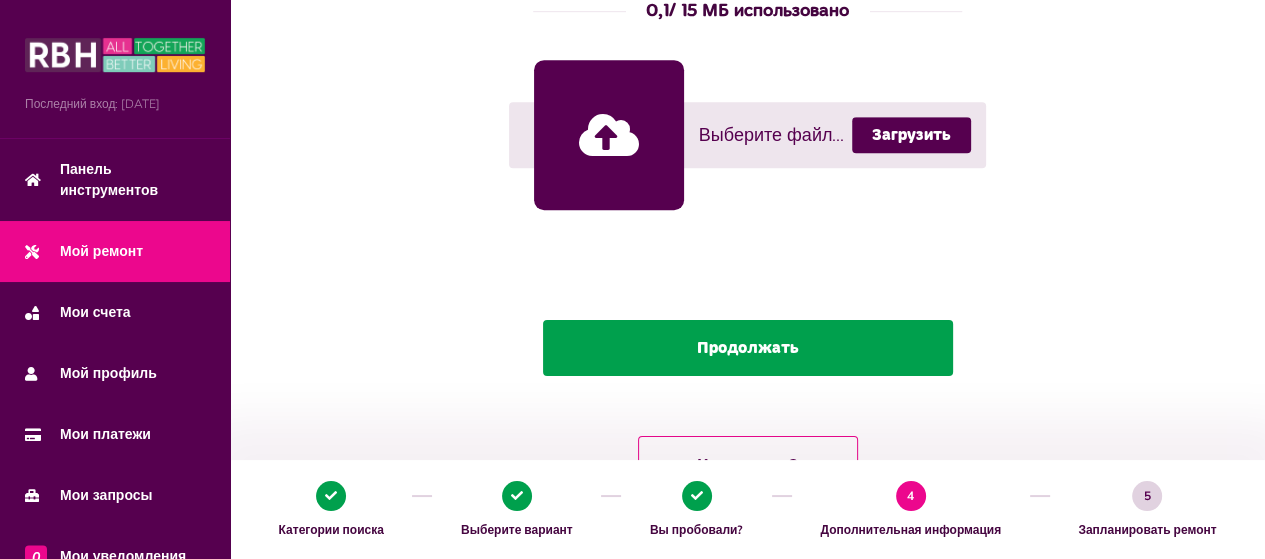 click on "Продолжать" 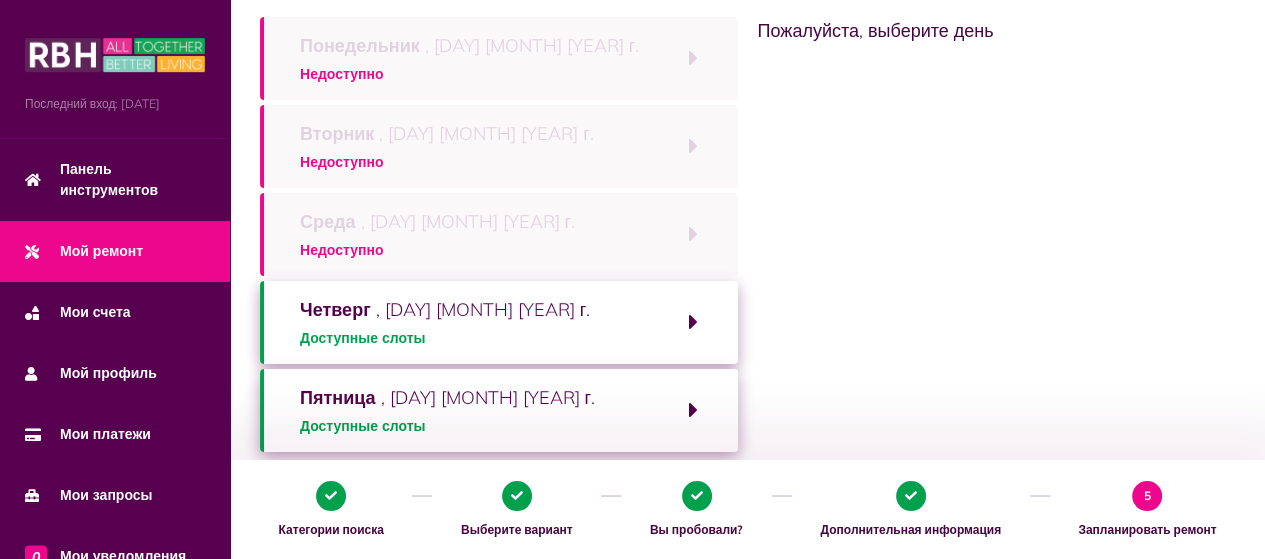scroll, scrollTop: 400, scrollLeft: 0, axis: vertical 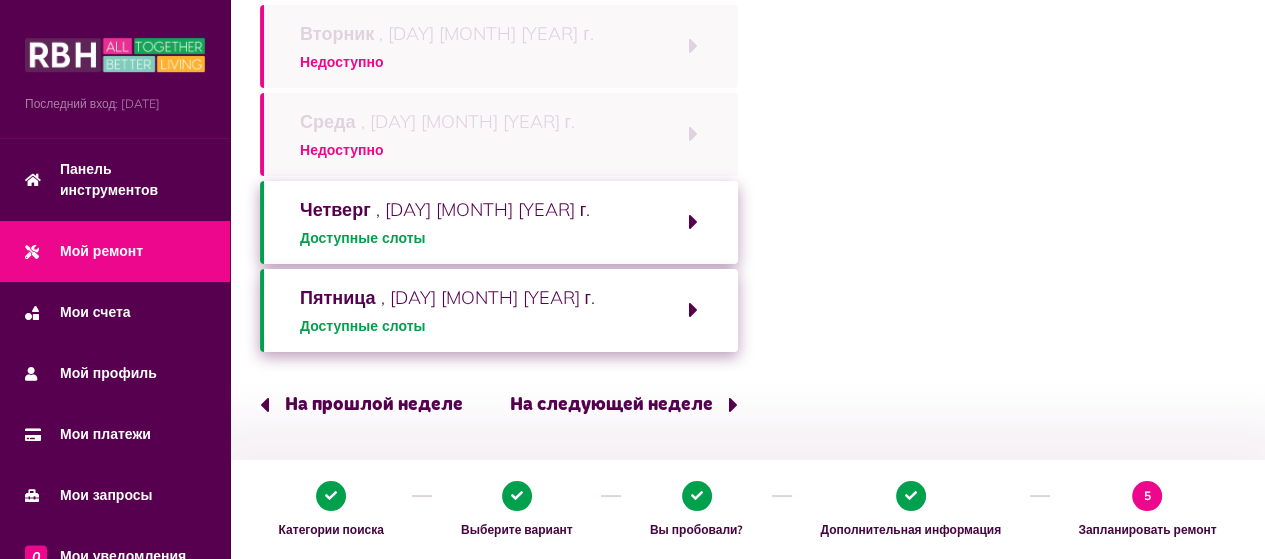 click on "Четверг    , [DATE] Доступные слоты" 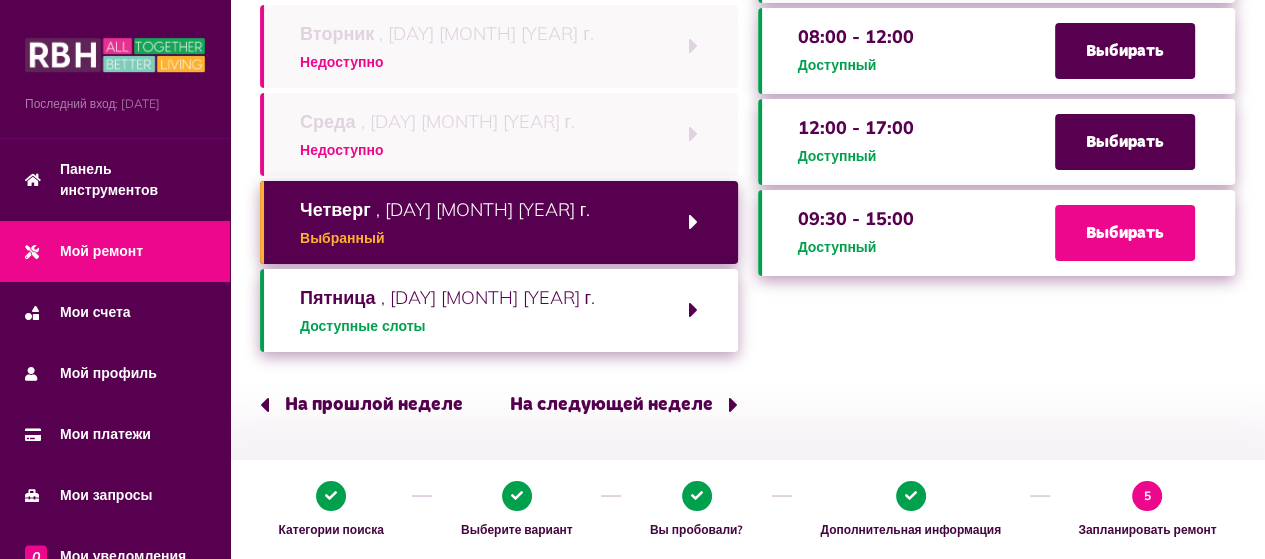 click on "Выбирать" 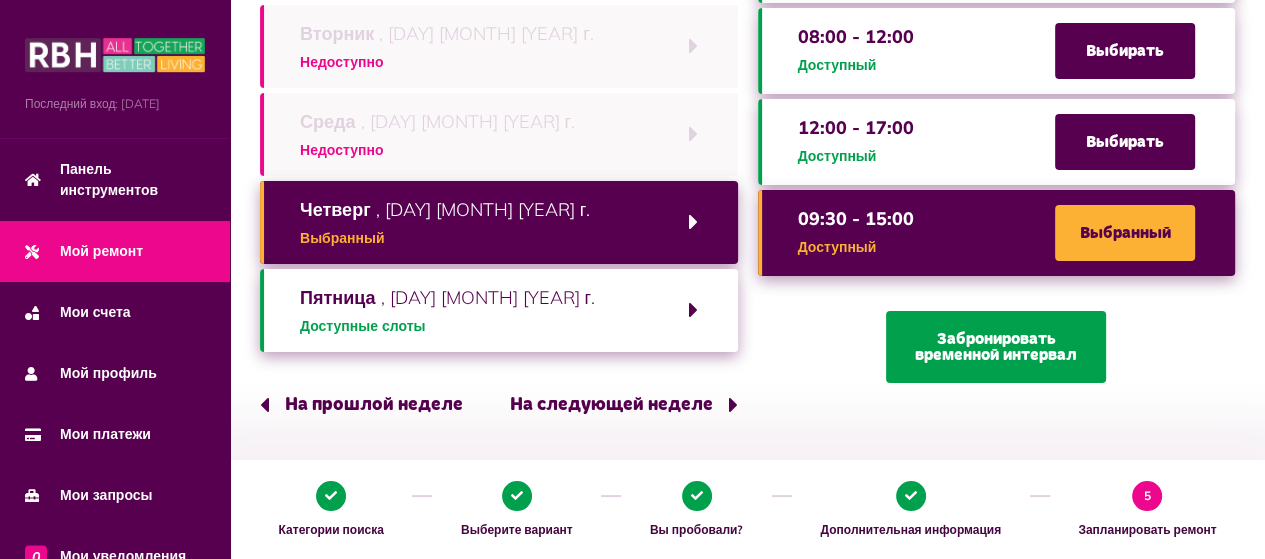 click on "Забронировать временной интервал" 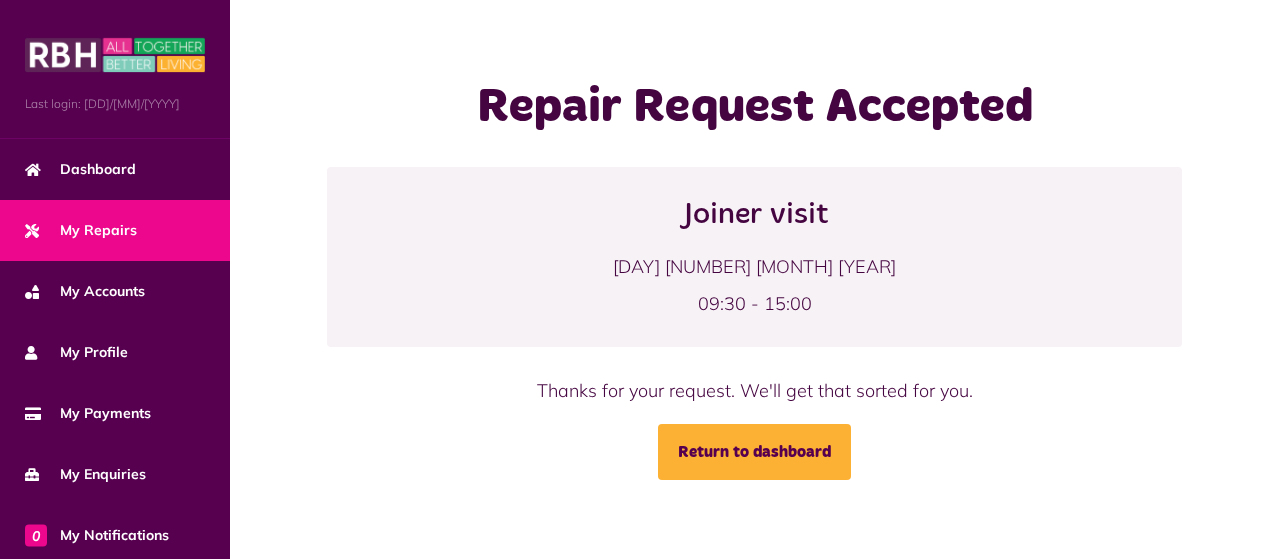 scroll, scrollTop: 0, scrollLeft: 0, axis: both 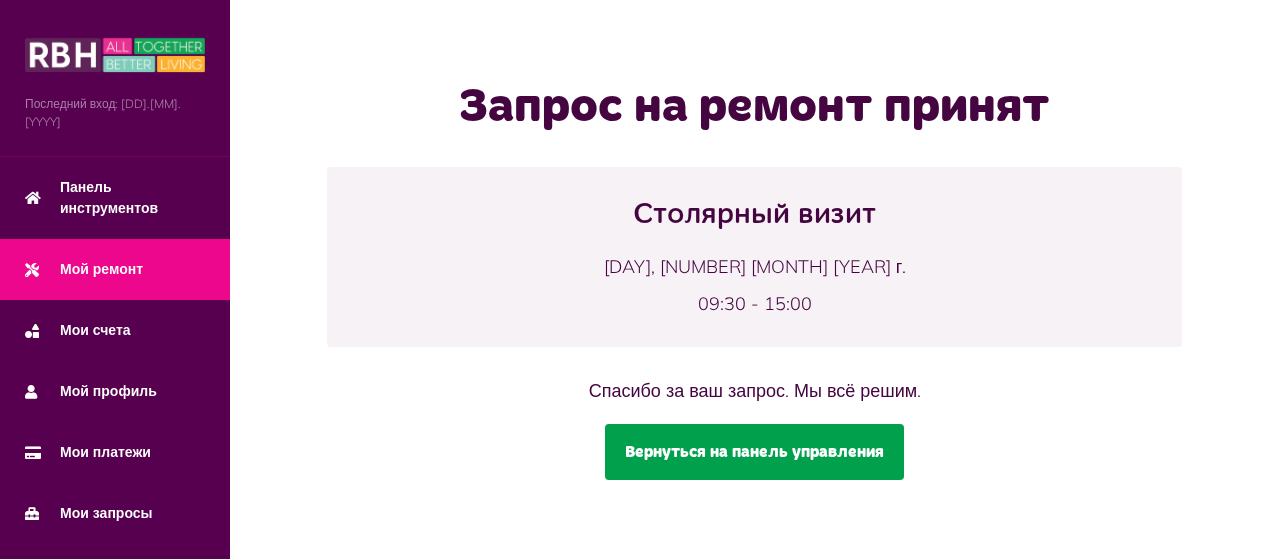 click on "Вернуться на панель управления" at bounding box center [754, 452] 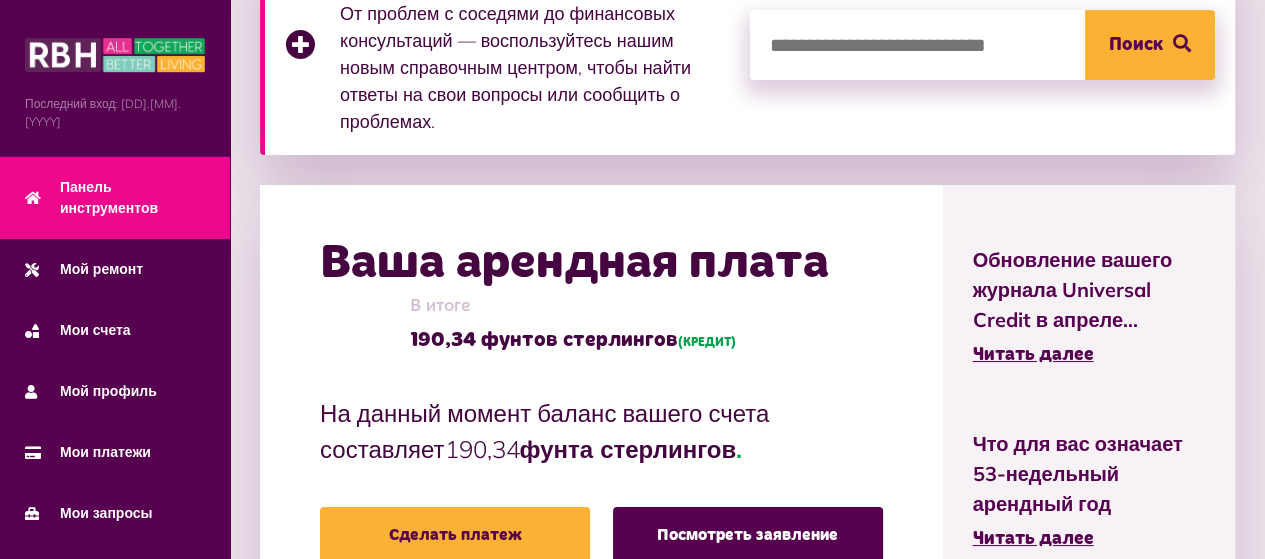 scroll, scrollTop: 600, scrollLeft: 0, axis: vertical 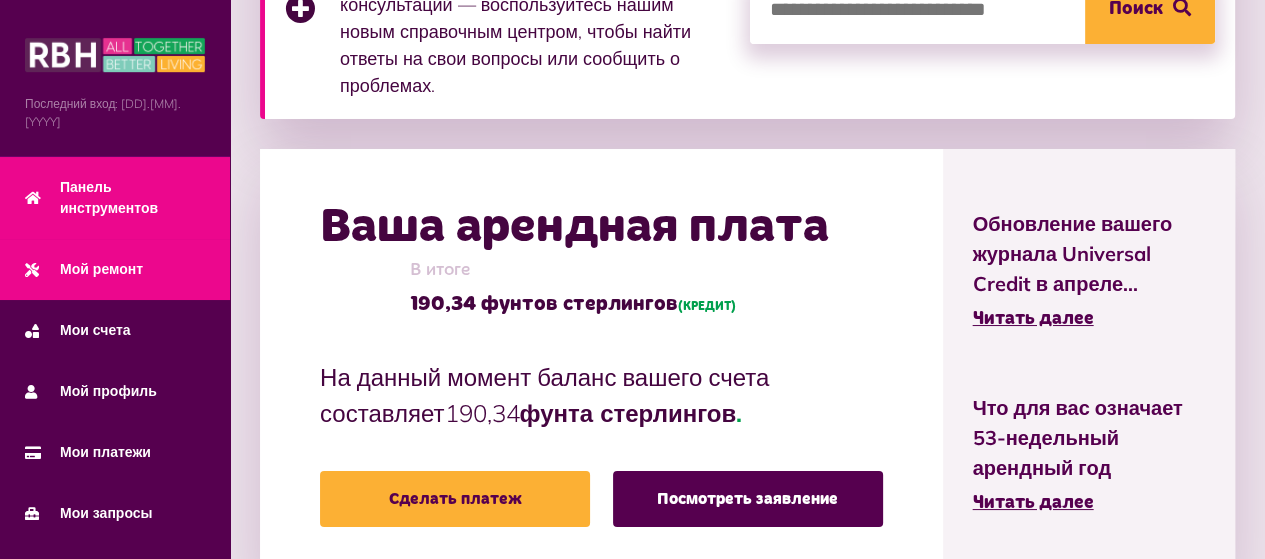 click on "Мой ремонт" at bounding box center (101, 269) 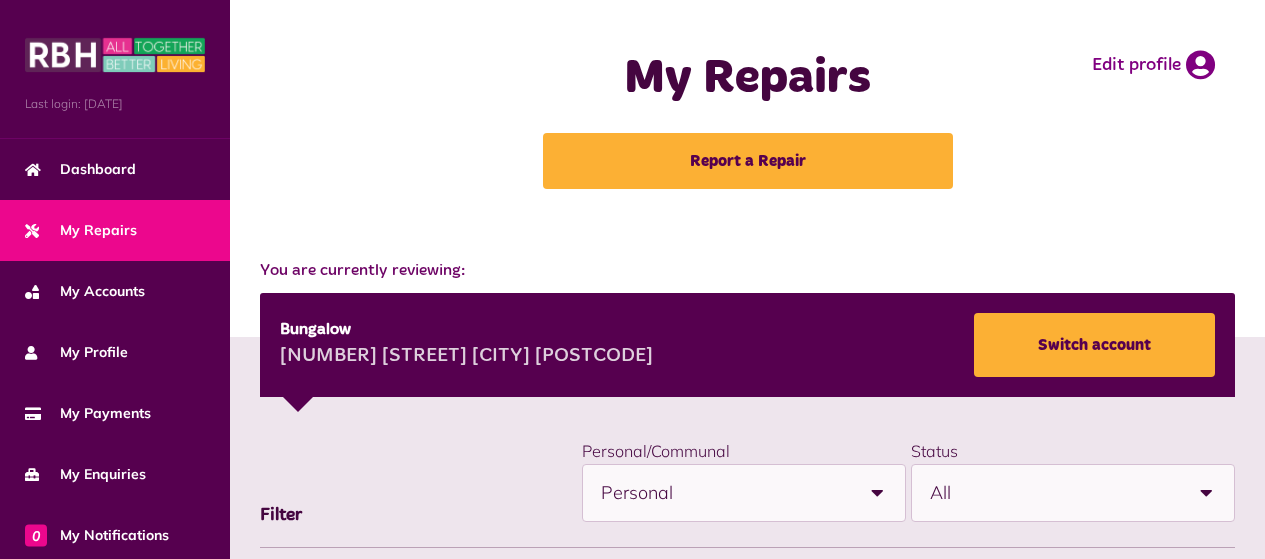 scroll, scrollTop: 0, scrollLeft: 0, axis: both 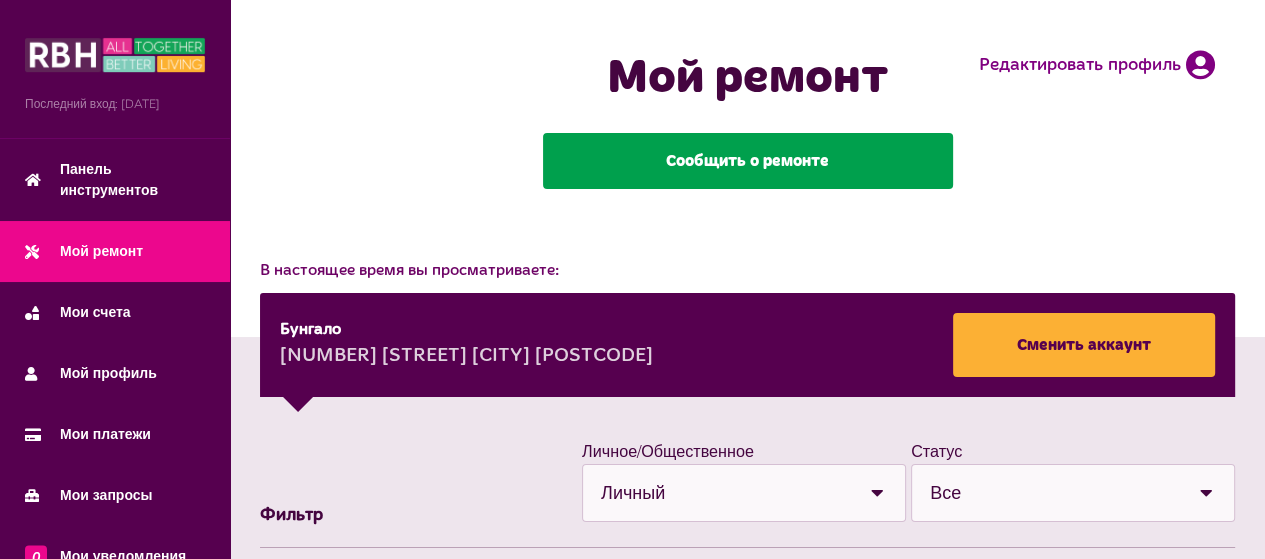 click on "Сообщить о ремонте" at bounding box center [747, 161] 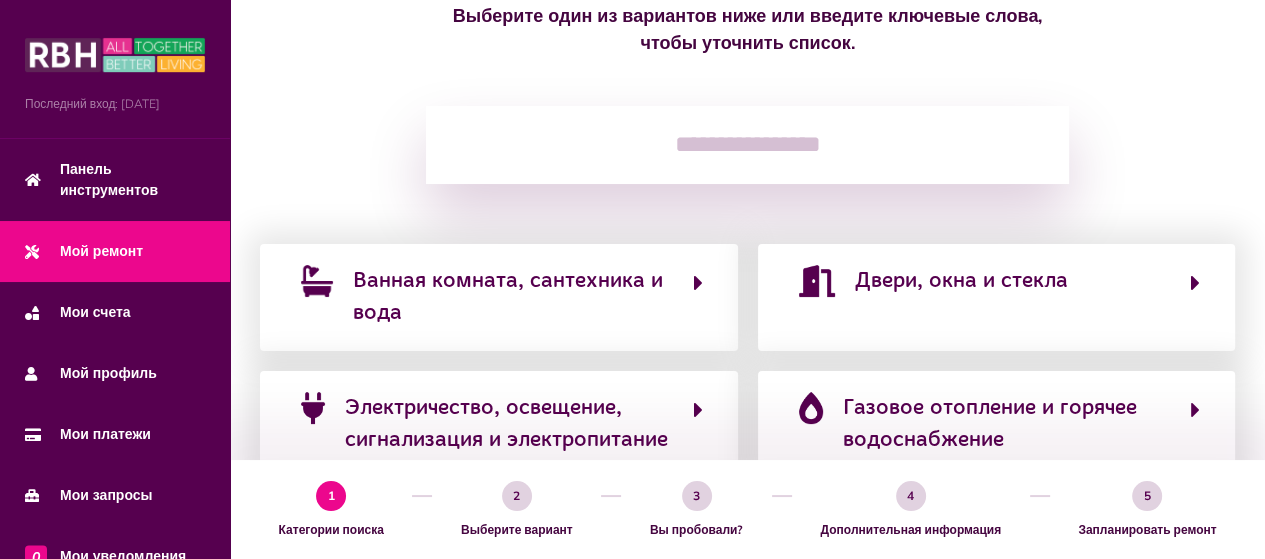scroll, scrollTop: 300, scrollLeft: 0, axis: vertical 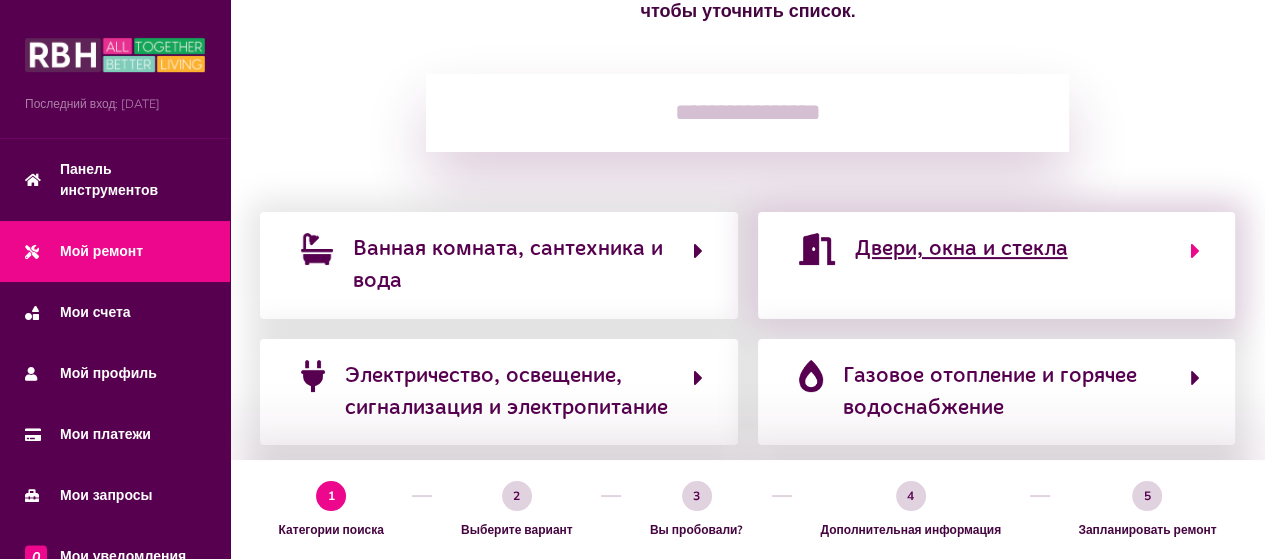 click on "Двери, окна и стекла" 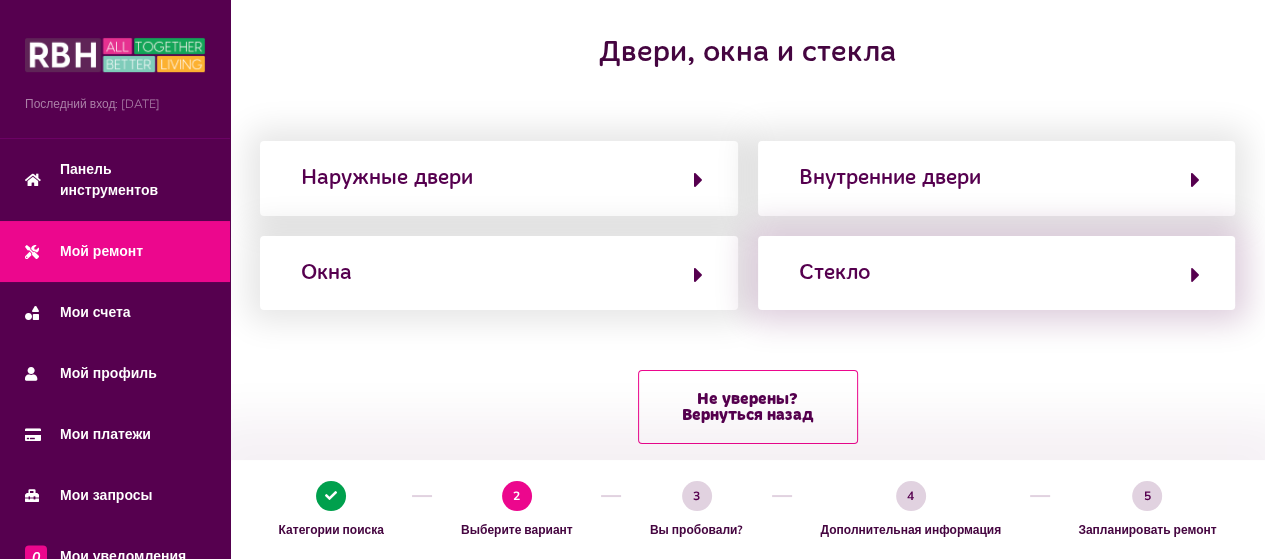 scroll, scrollTop: 300, scrollLeft: 0, axis: vertical 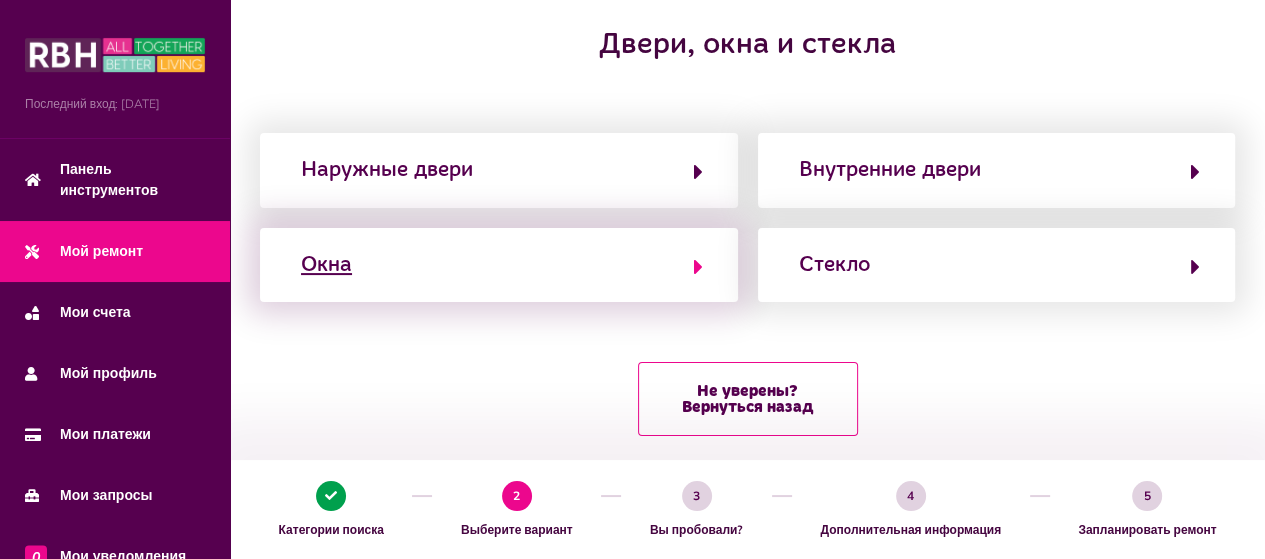 click on "Окна" 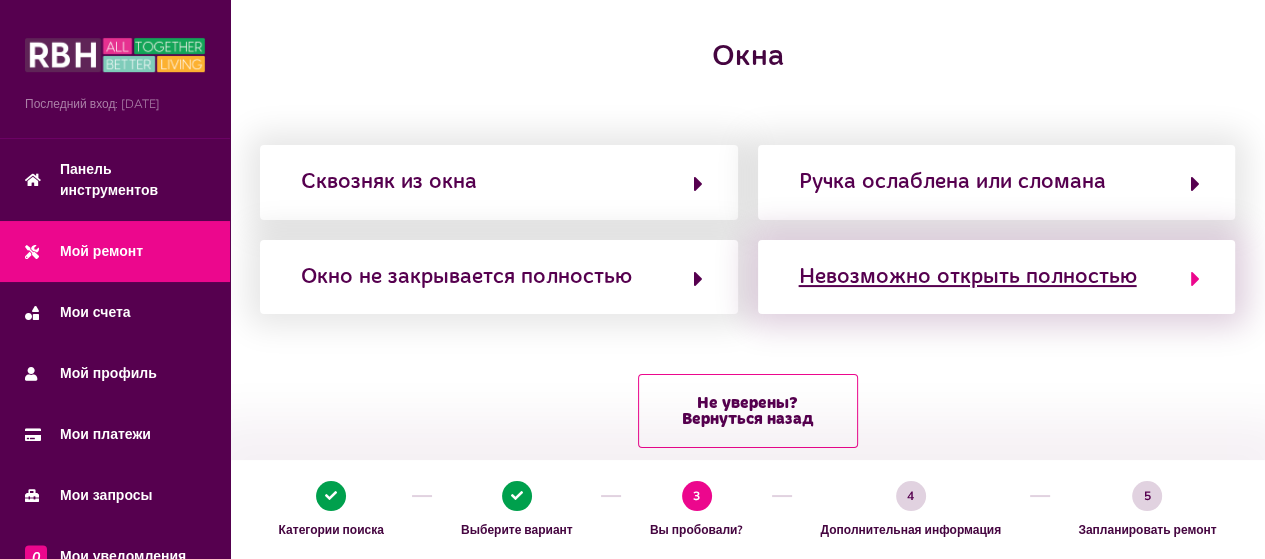 scroll, scrollTop: 300, scrollLeft: 0, axis: vertical 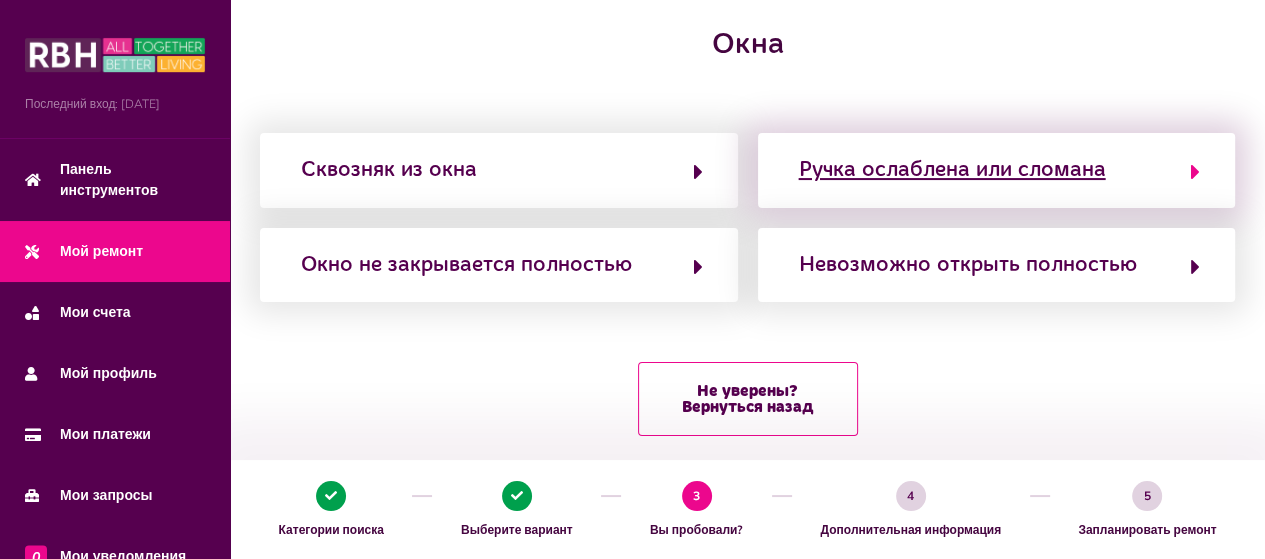 click on "Ручка ослаблена или сломана" 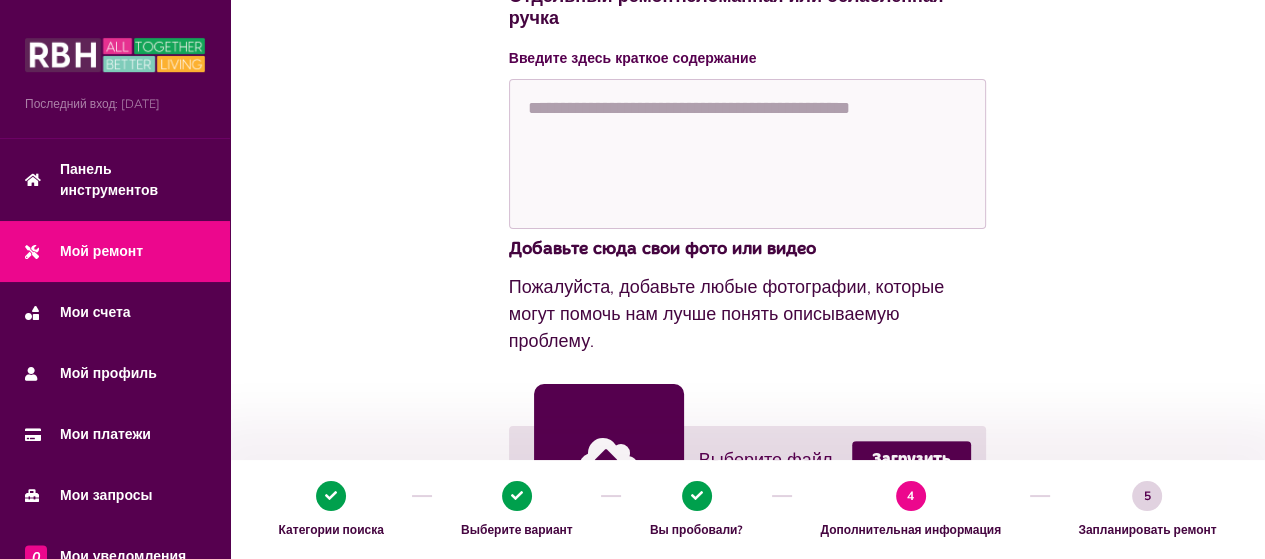 scroll, scrollTop: 400, scrollLeft: 0, axis: vertical 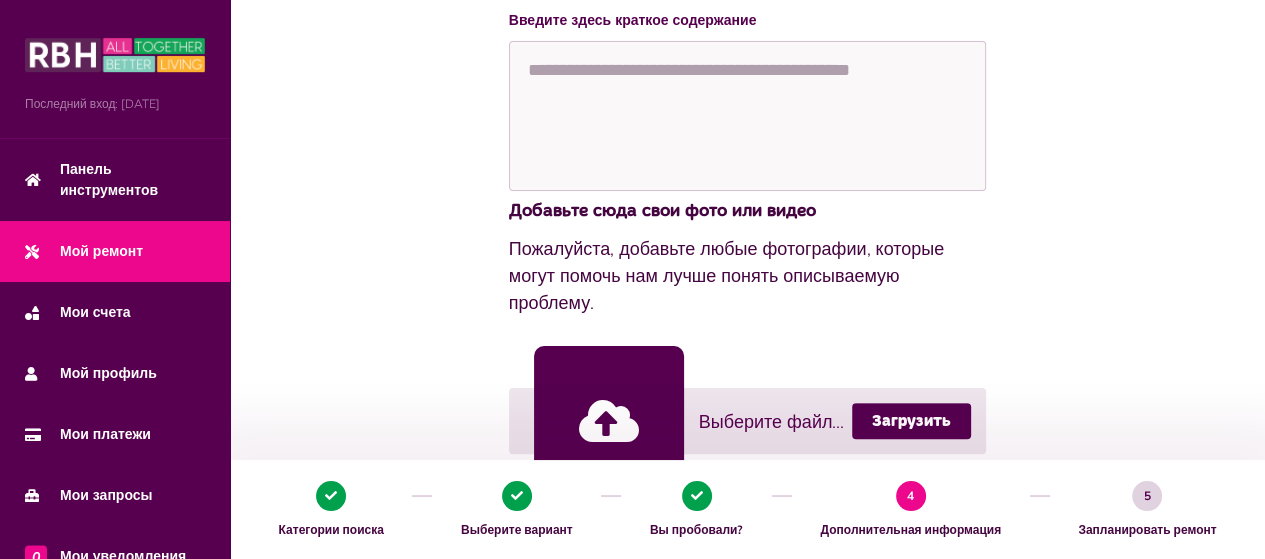 click 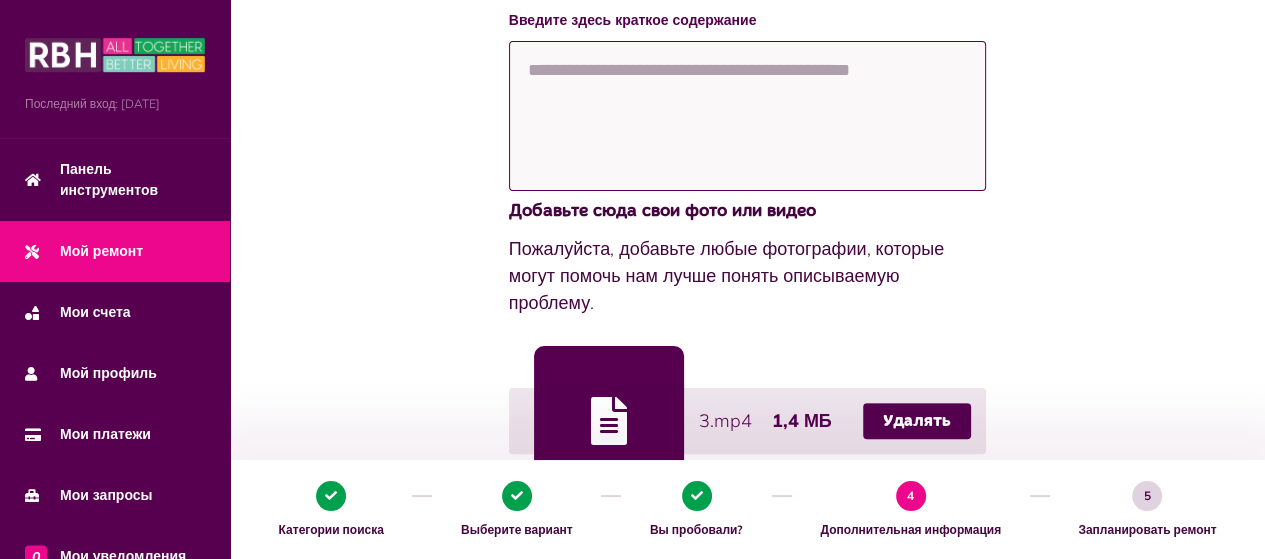click 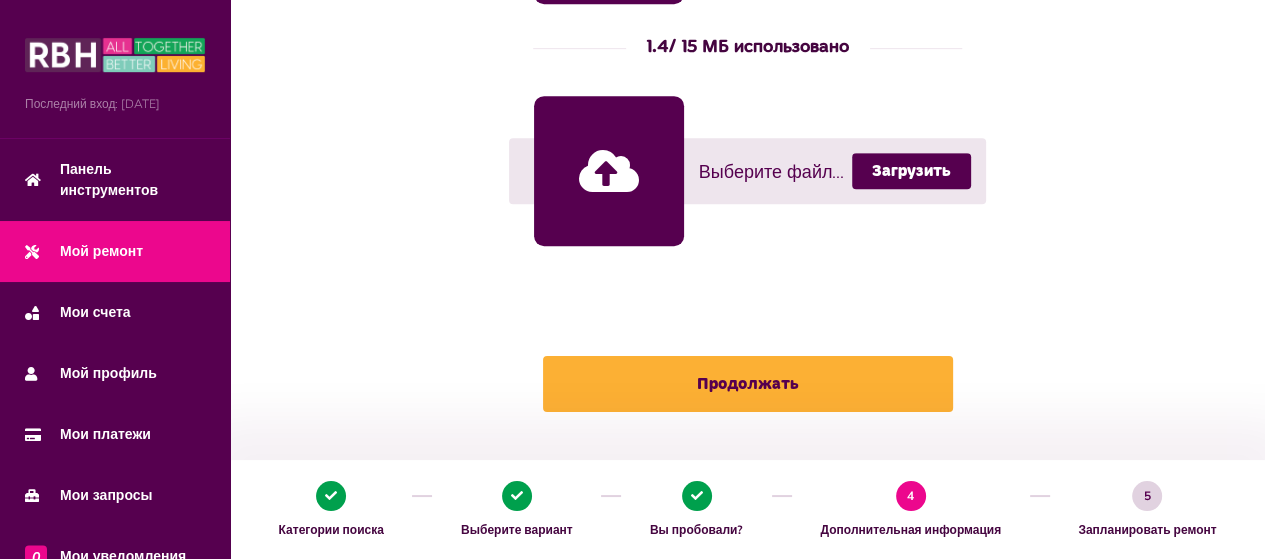 scroll, scrollTop: 928, scrollLeft: 0, axis: vertical 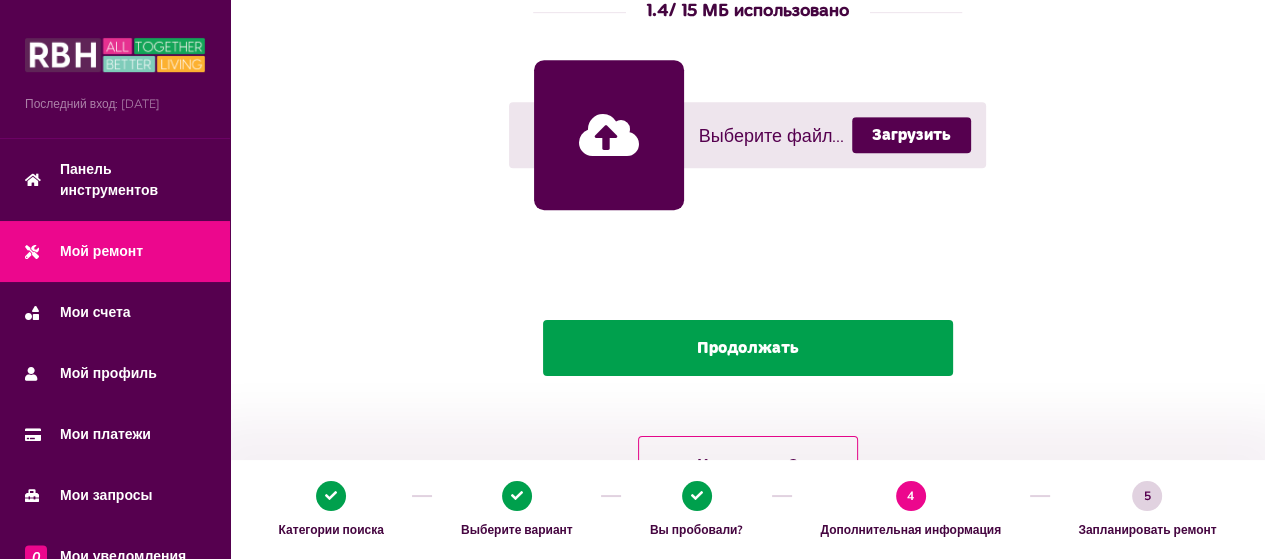type on "**********" 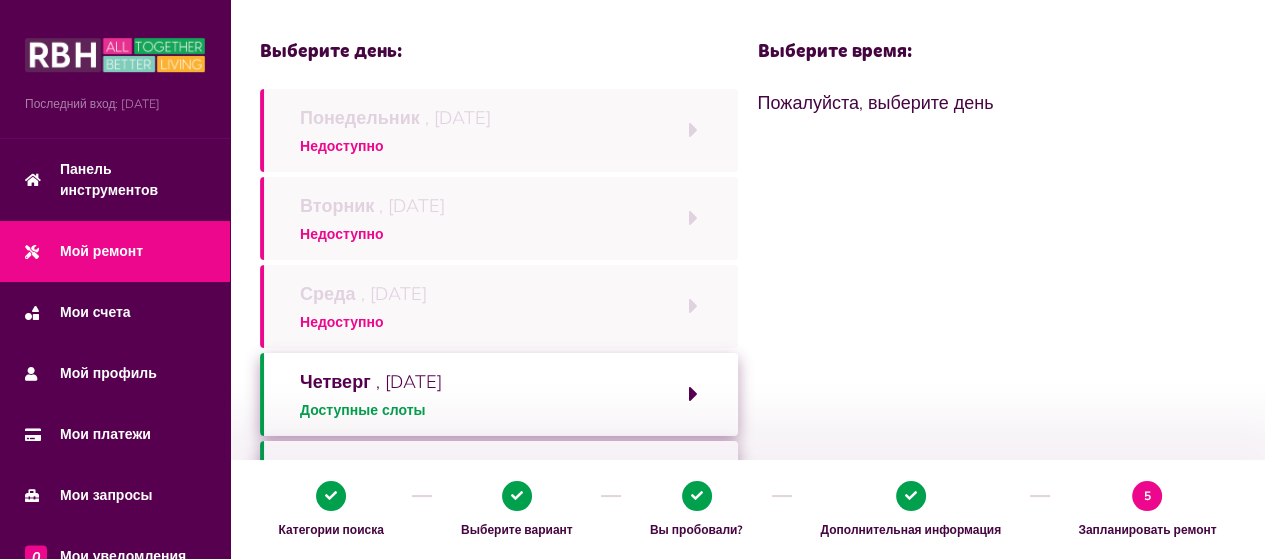 scroll, scrollTop: 300, scrollLeft: 0, axis: vertical 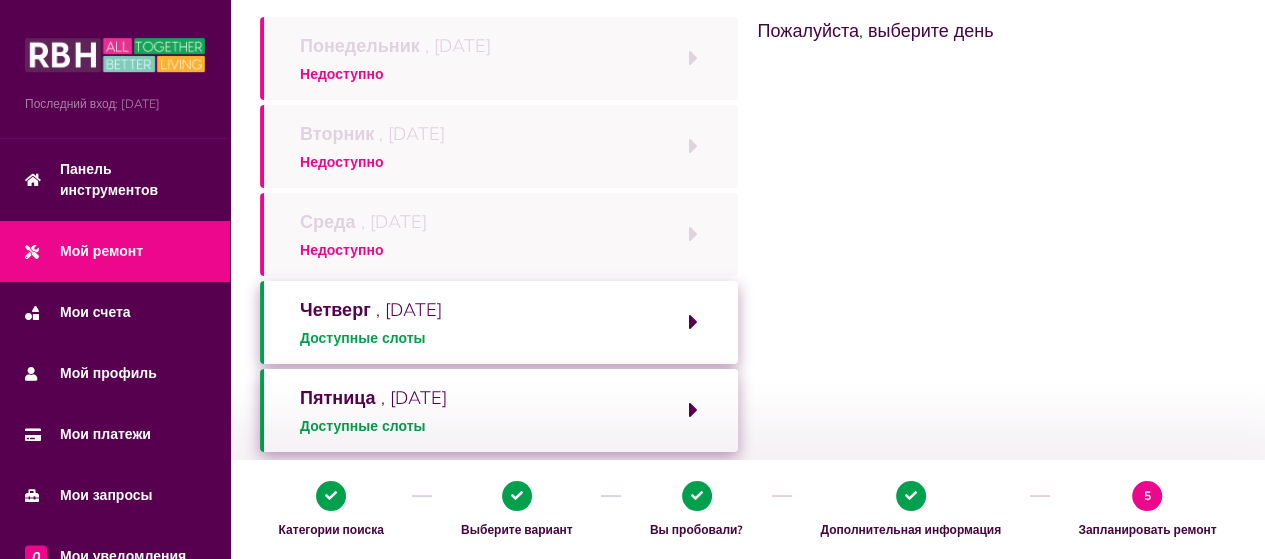 click on "Четверг    , 31 июля 2025 г. Доступные слоты" 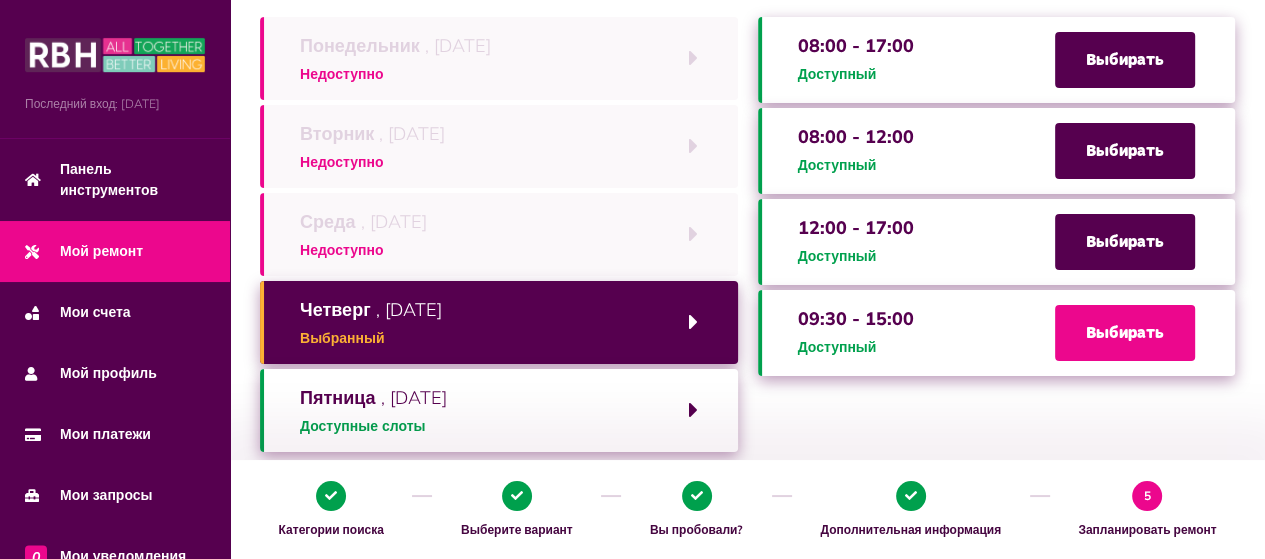 click on "Выбирать" 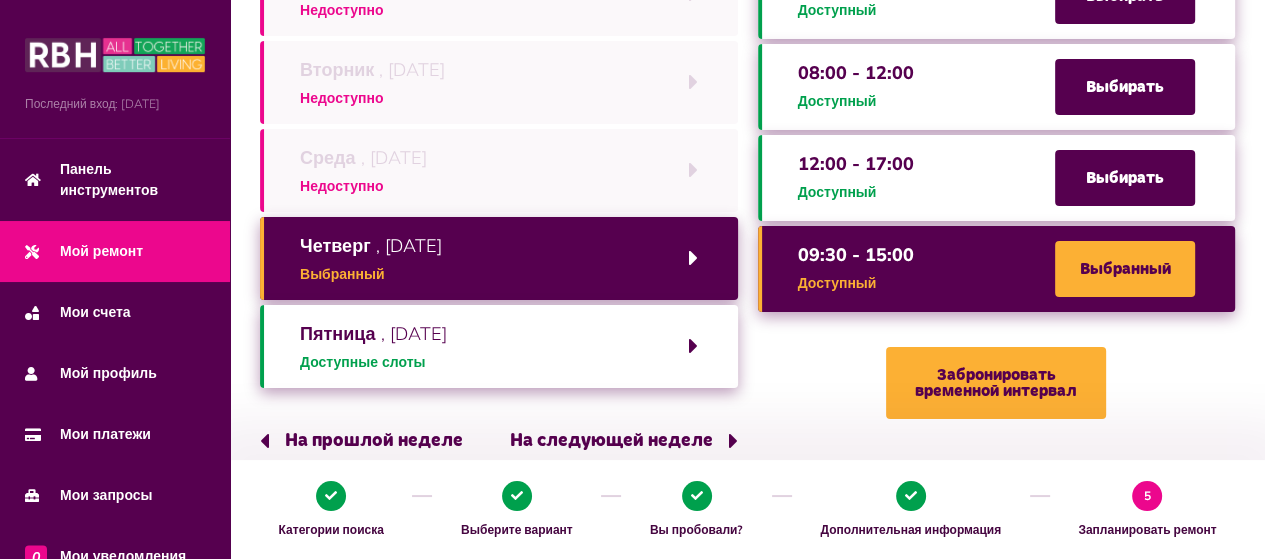 scroll, scrollTop: 400, scrollLeft: 0, axis: vertical 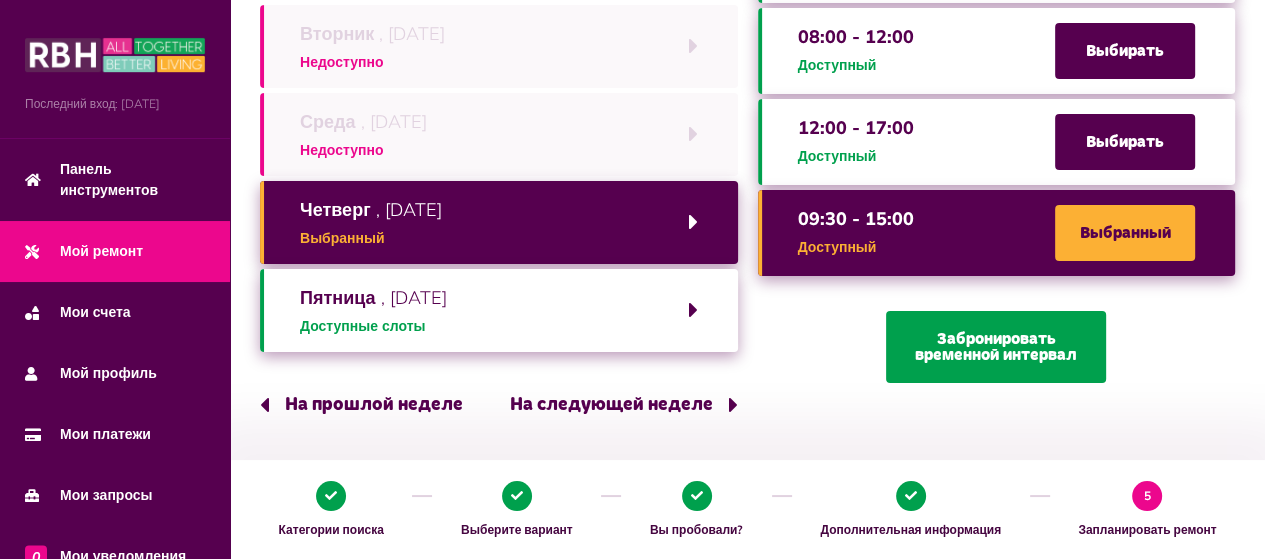 click on "Забронировать временной интервал" 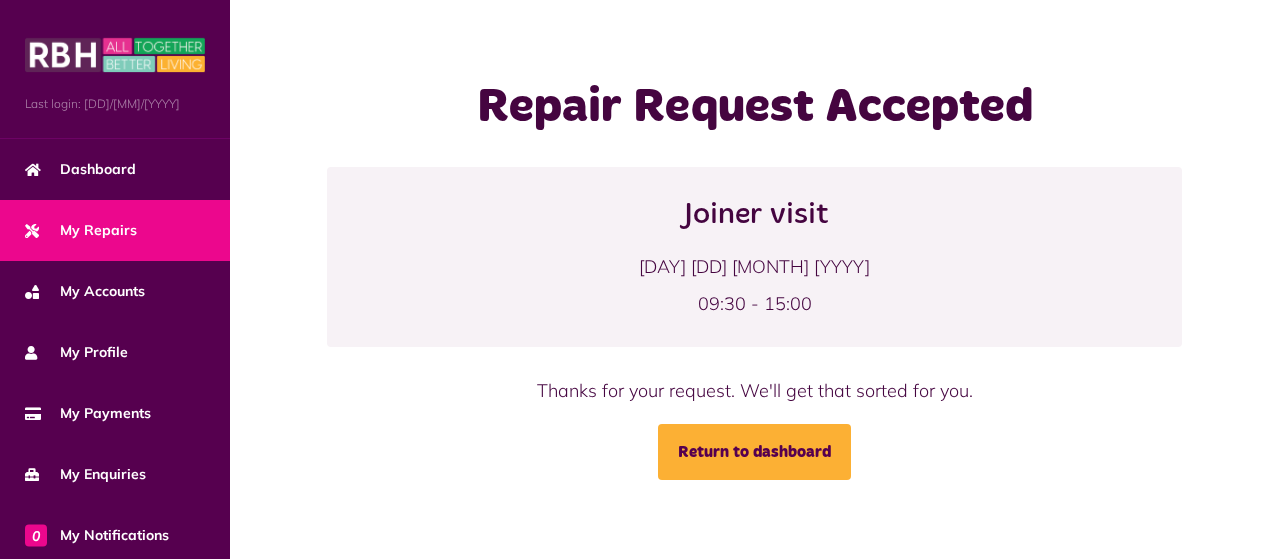 scroll, scrollTop: 0, scrollLeft: 0, axis: both 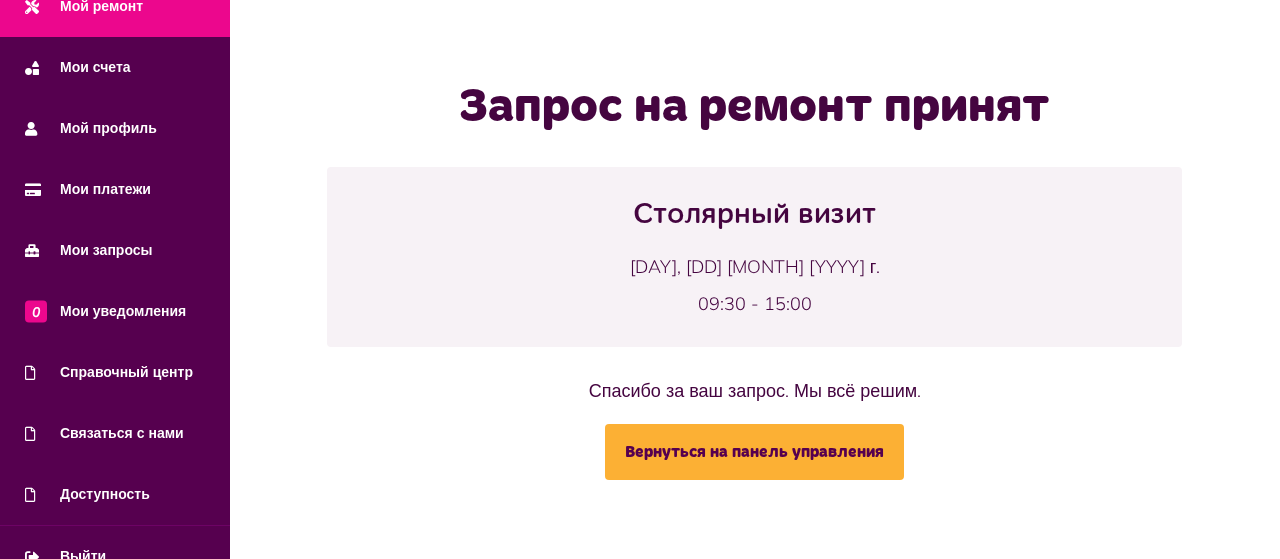 click on "Запрос на ремонт принят
Столярный визит
[DAY], [DD] [MONTH] [YYYY] г.
09:30 - 15:00
Спасибо за ваш запрос. Мы всё решим.
Вернуться на панель управления" at bounding box center [755, 279] 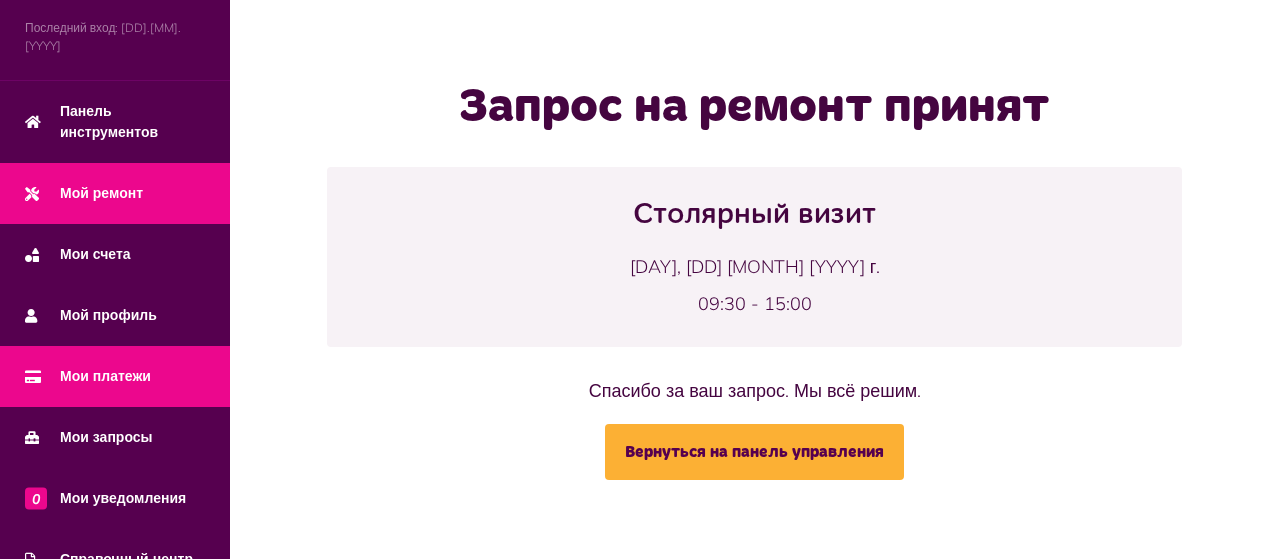 scroll, scrollTop: 0, scrollLeft: 0, axis: both 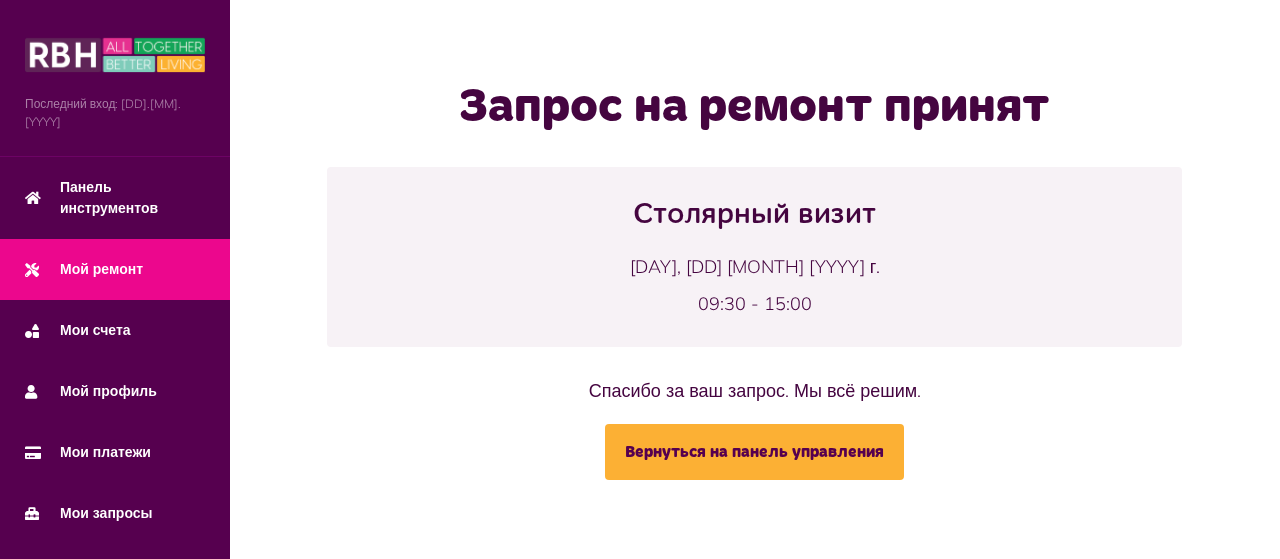 click on "Мой ремонт" at bounding box center [101, 269] 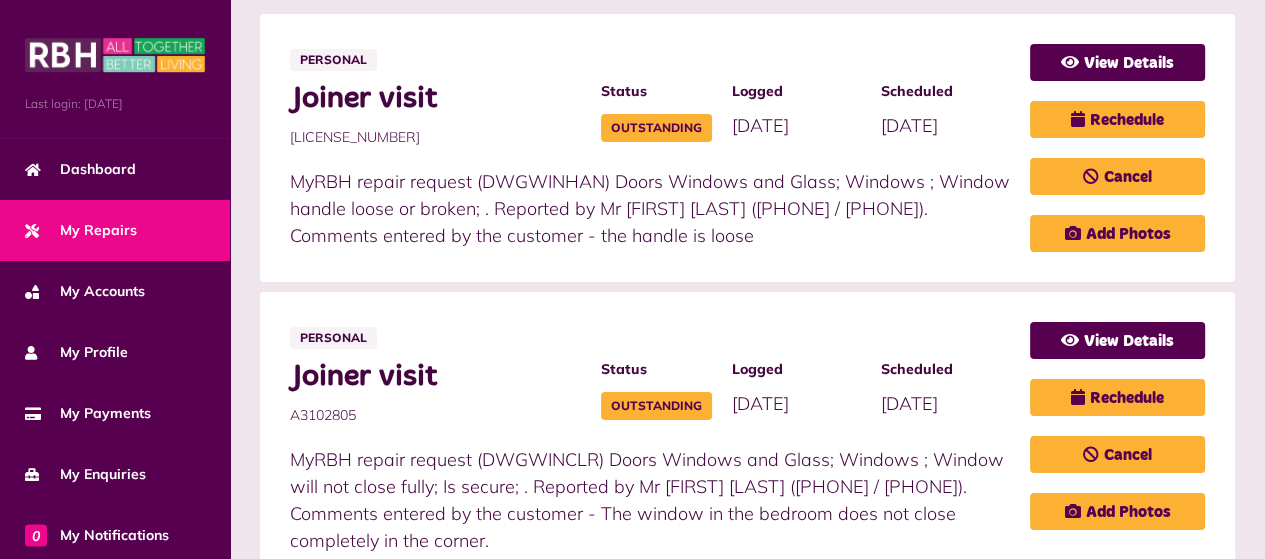 scroll, scrollTop: 600, scrollLeft: 0, axis: vertical 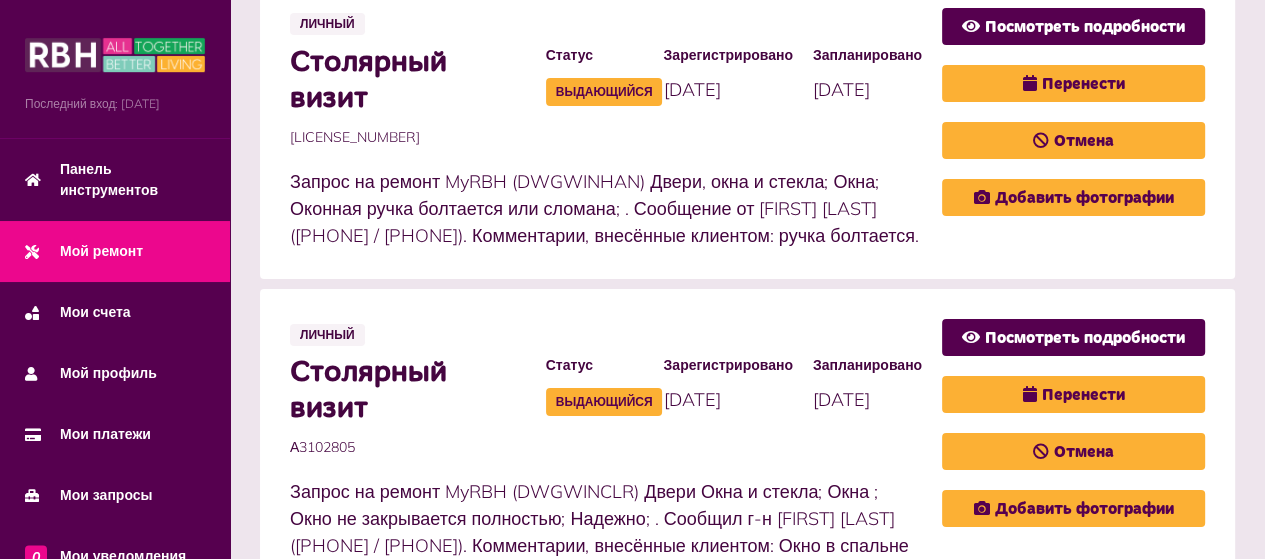 click on "Личный
Столярный визит
[LICENSE_NUMBER]
Статус
Выдающийся
Зарегистрировано
[DATE]" at bounding box center [747, 128] 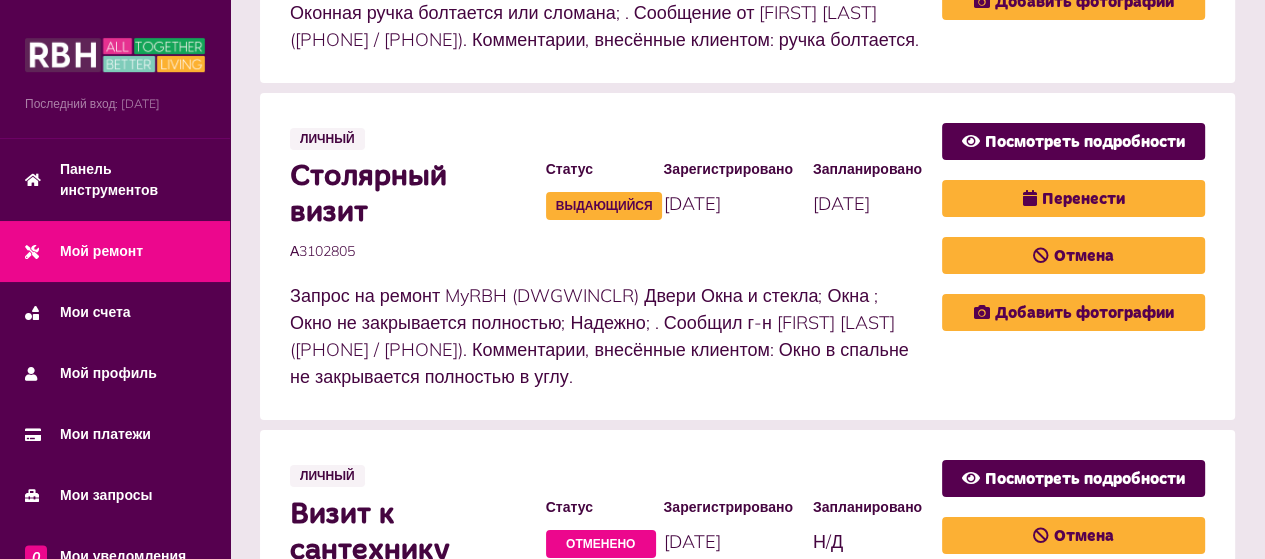 scroll, scrollTop: 800, scrollLeft: 0, axis: vertical 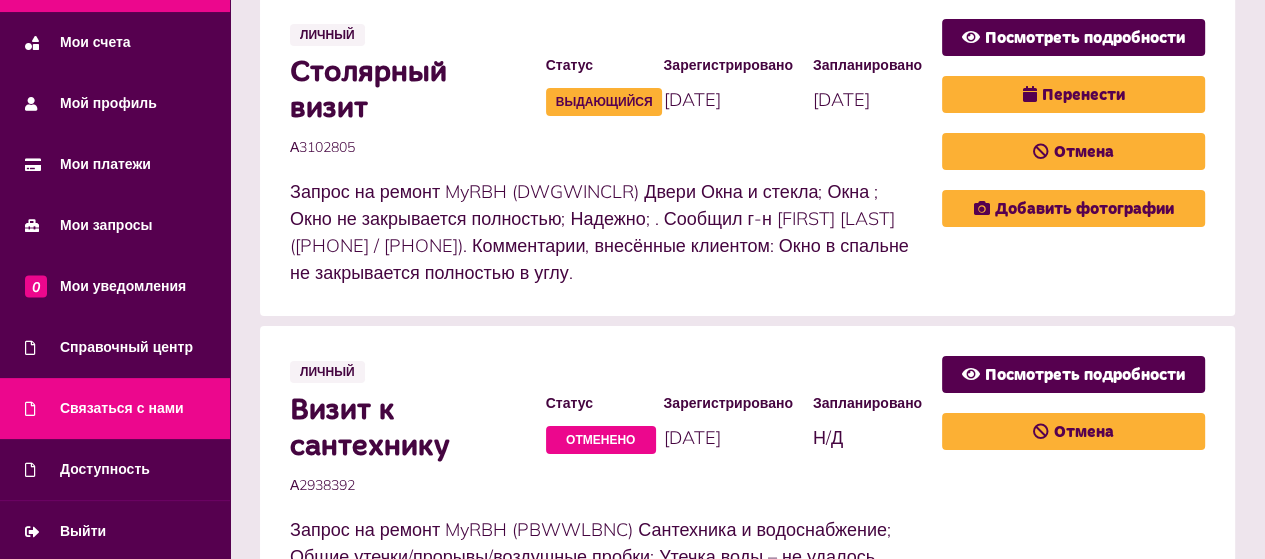 click on "Связаться с нами" at bounding box center [122, 408] 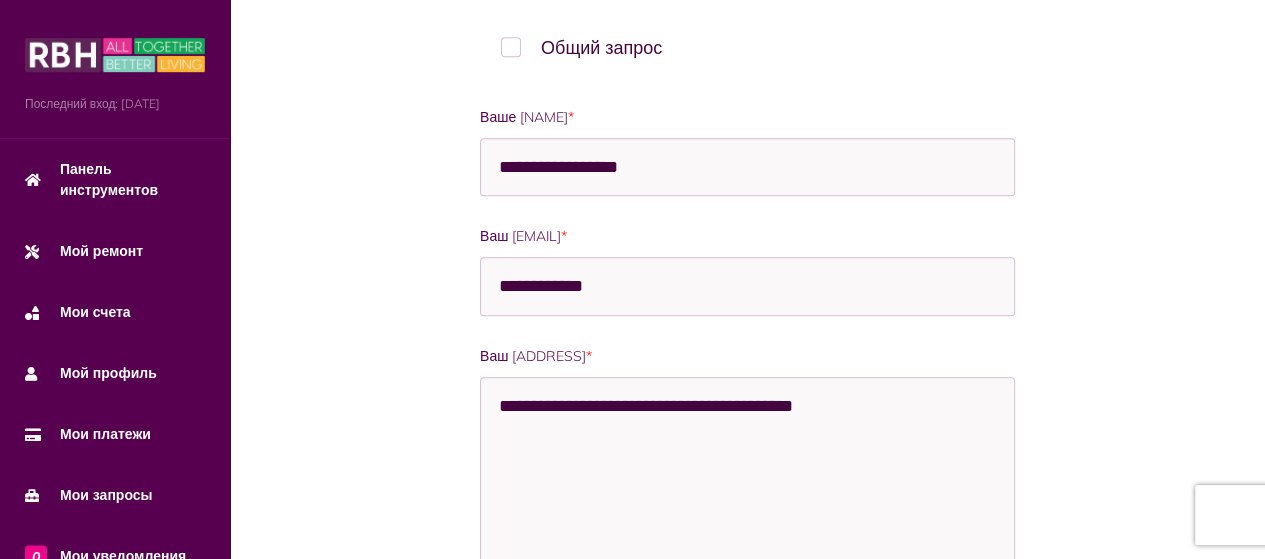 scroll, scrollTop: 867, scrollLeft: 0, axis: vertical 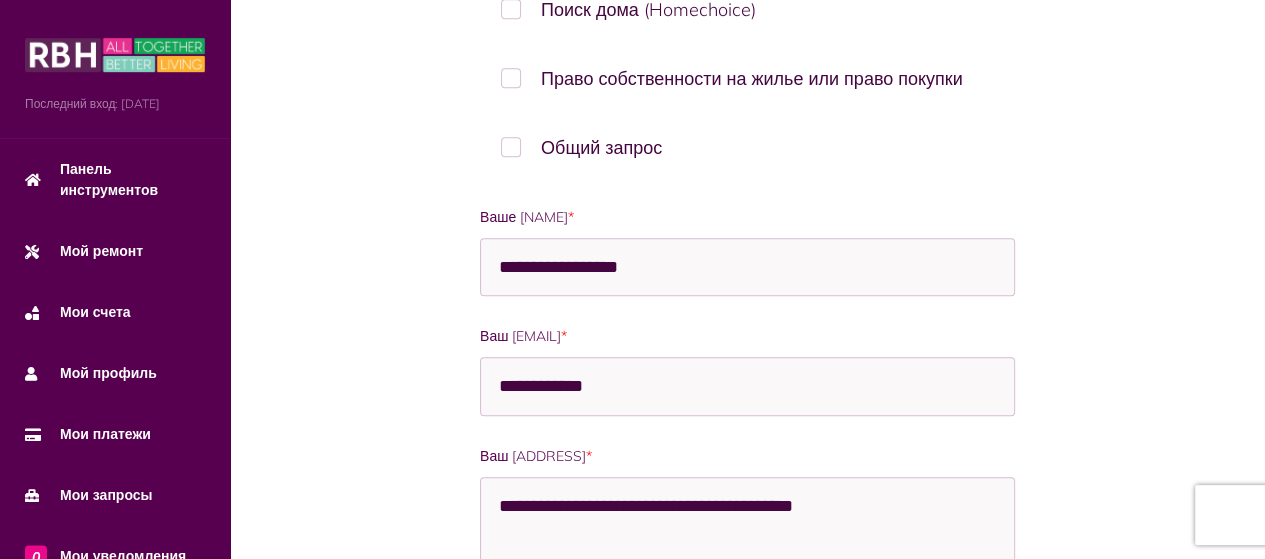 click on "Общий запрос" at bounding box center [747, 147] 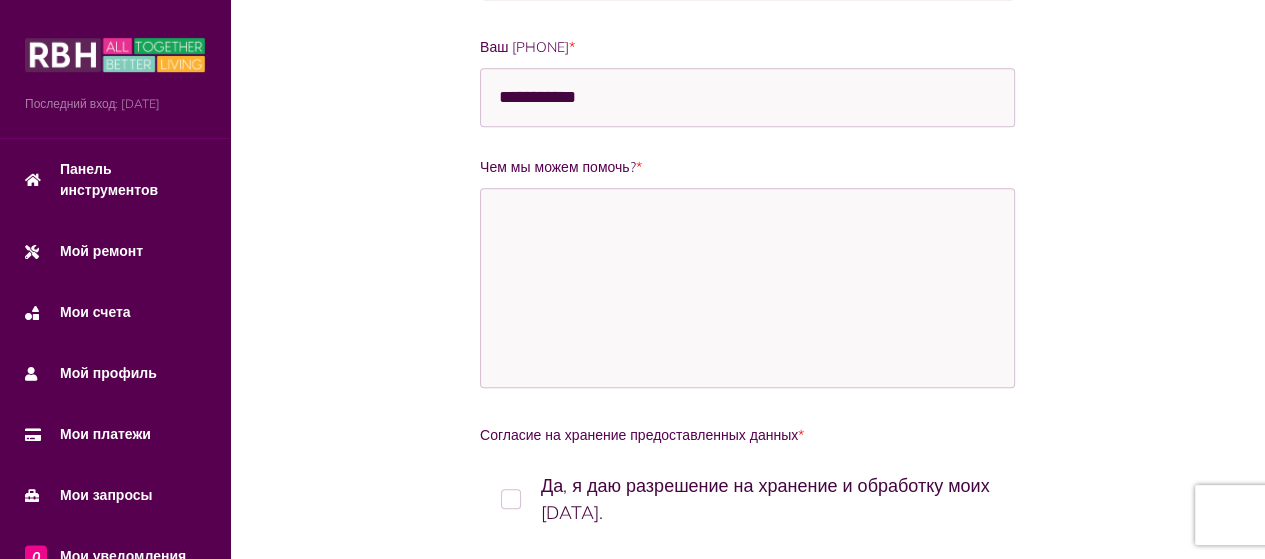 scroll, scrollTop: 1535, scrollLeft: 0, axis: vertical 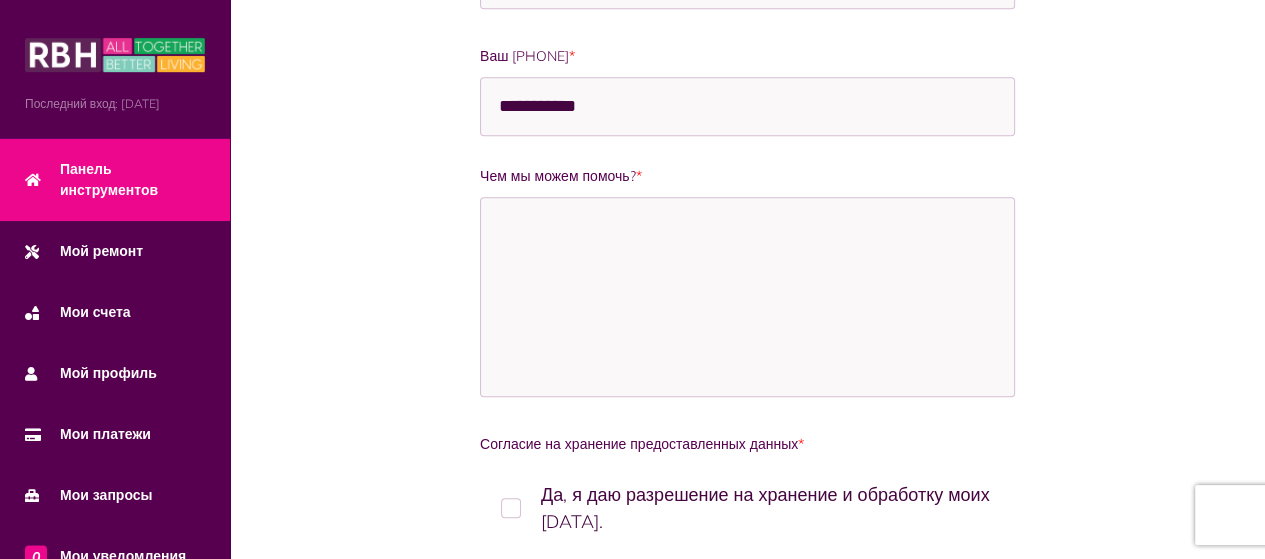 click on "Панель инструментов" at bounding box center [115, 180] 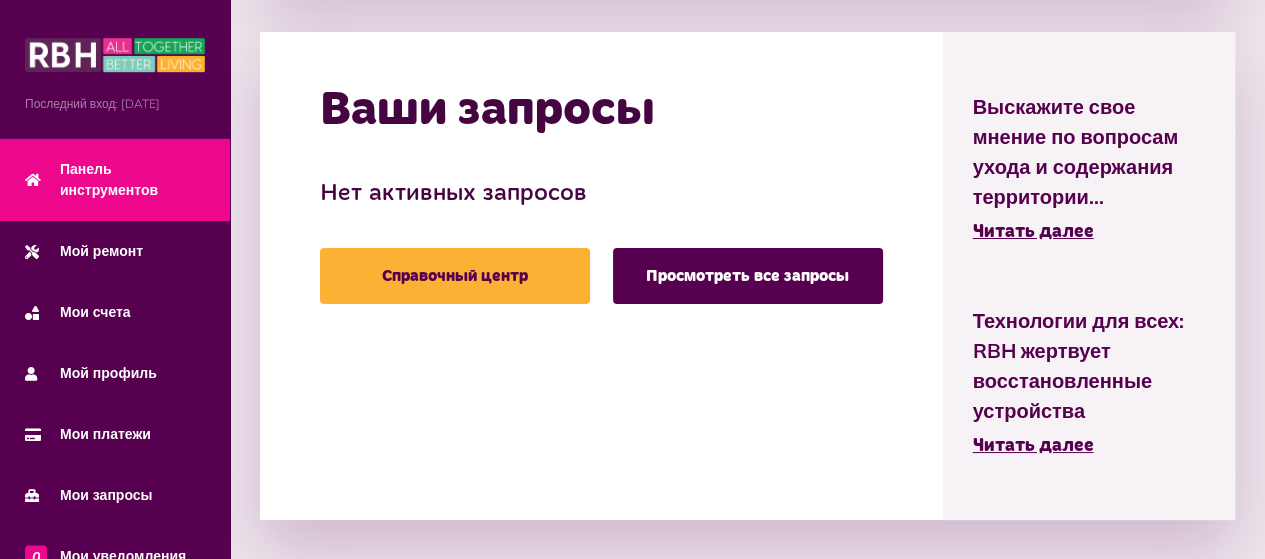 scroll, scrollTop: 2340, scrollLeft: 0, axis: vertical 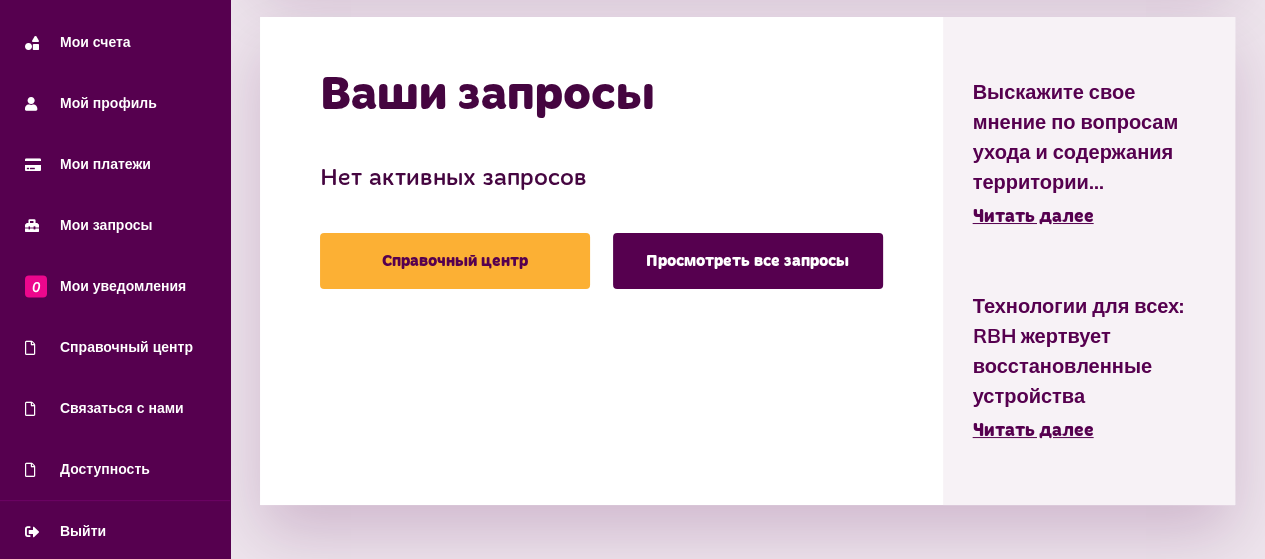 drag, startPoint x: 226, startPoint y: 282, endPoint x: 235, endPoint y: 476, distance: 194.20865 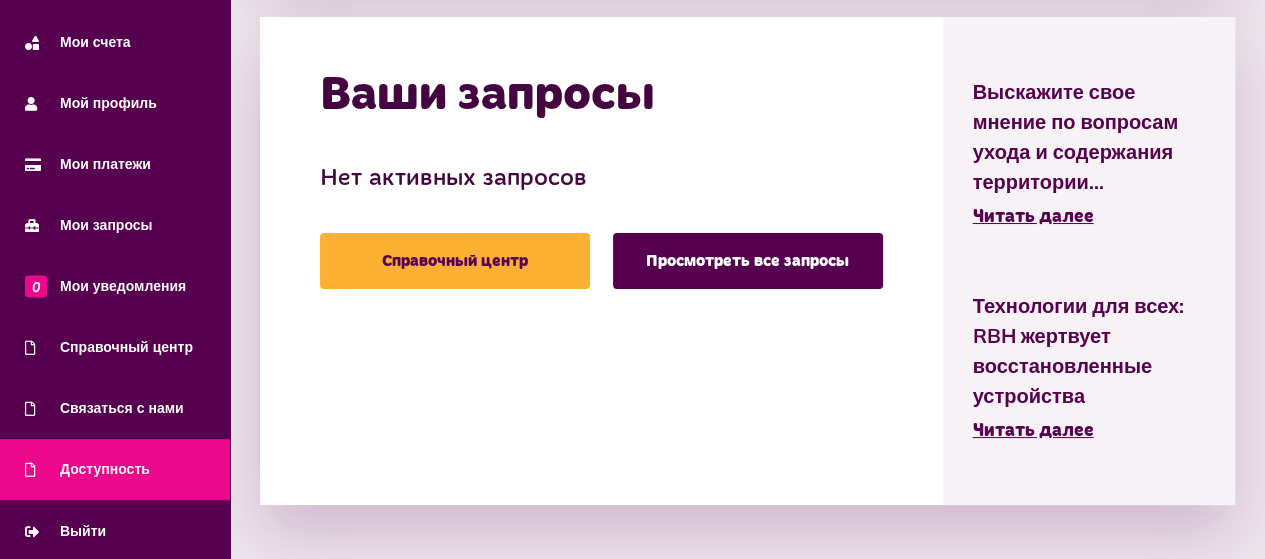 click on "Доступность" at bounding box center [105, 469] 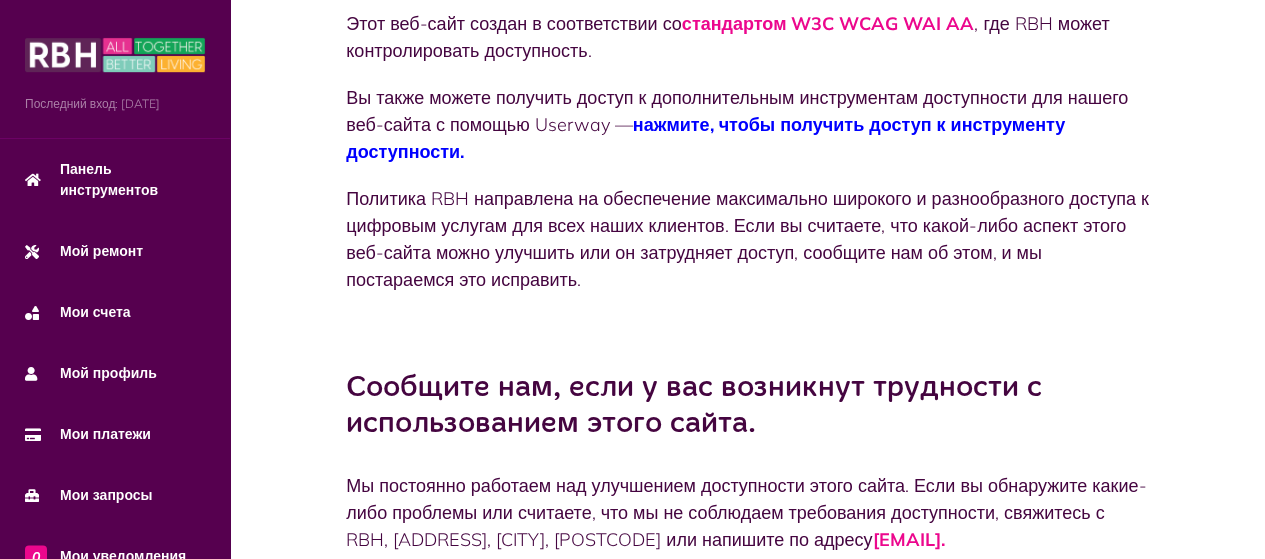 scroll, scrollTop: 300, scrollLeft: 0, axis: vertical 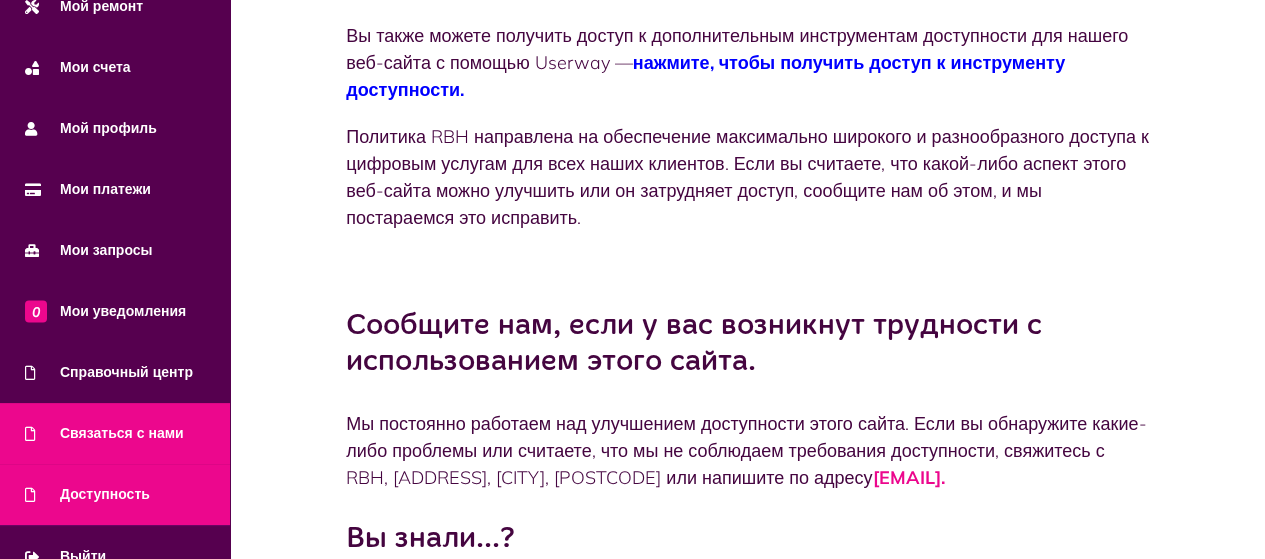 click on "Связаться с нами" at bounding box center [122, 433] 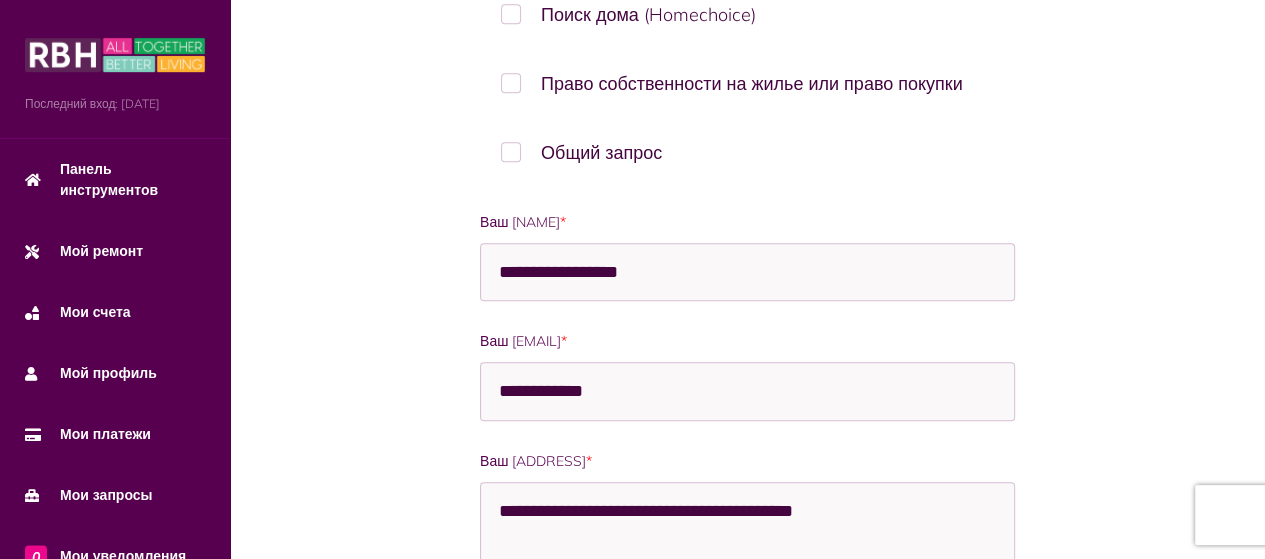 scroll, scrollTop: 900, scrollLeft: 0, axis: vertical 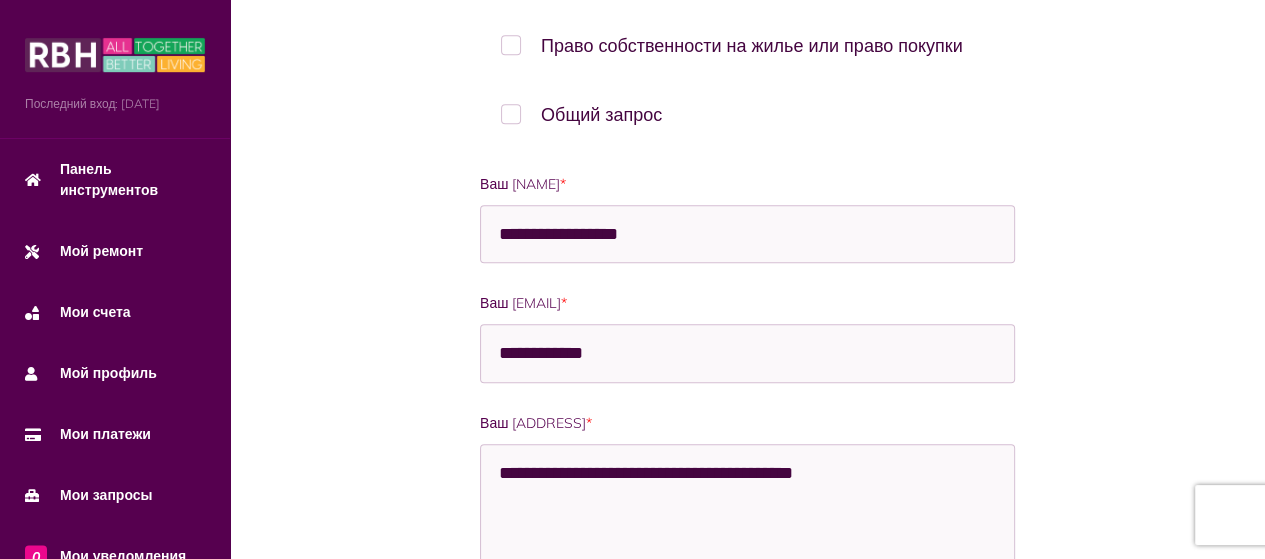 click on "Общий запрос" at bounding box center [747, 114] 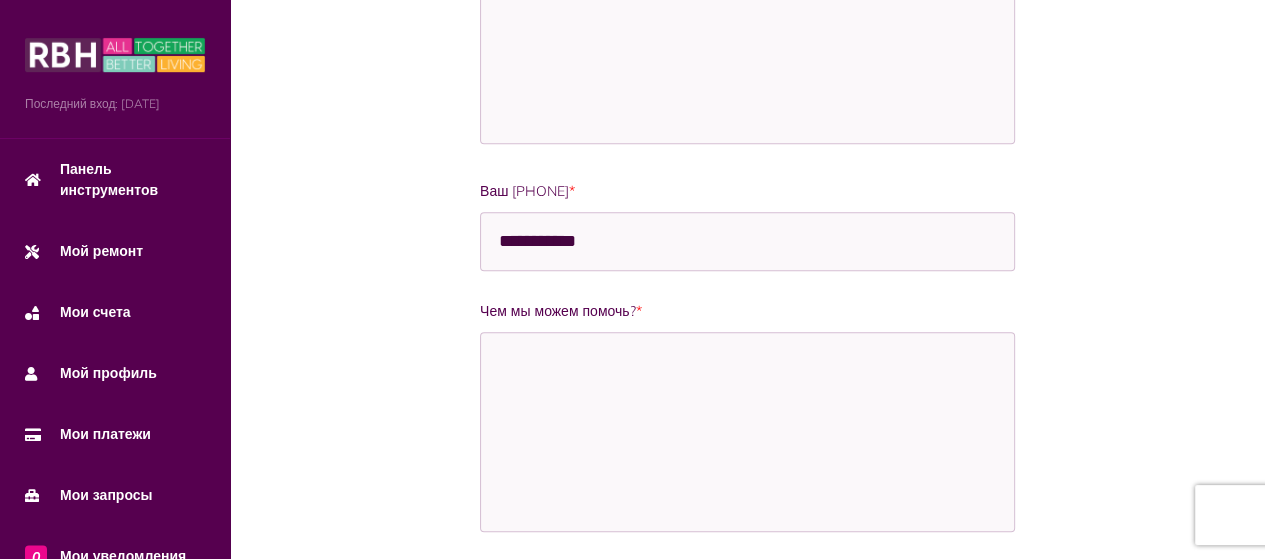 scroll, scrollTop: 1300, scrollLeft: 0, axis: vertical 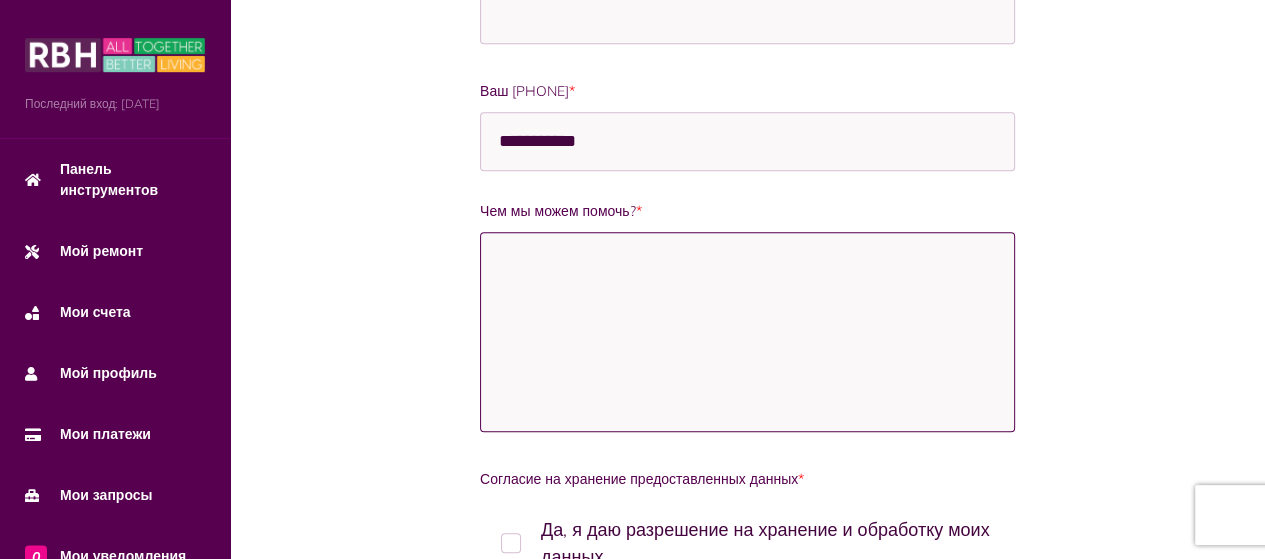 click on "Чем мы можем помочь?                                               *" at bounding box center (747, 332) 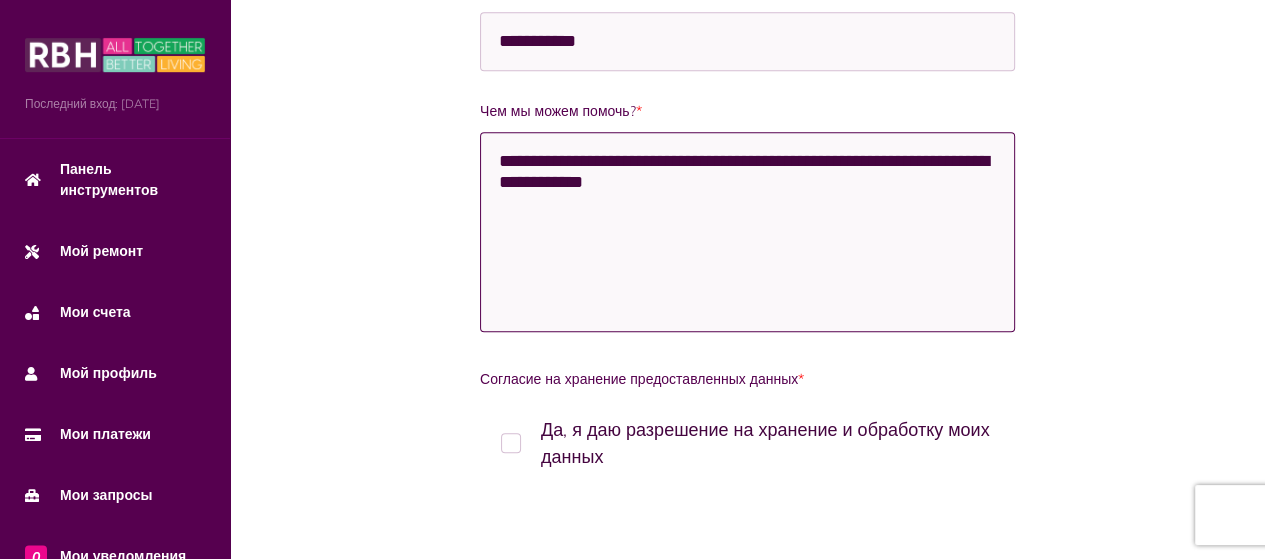 scroll, scrollTop: 1700, scrollLeft: 0, axis: vertical 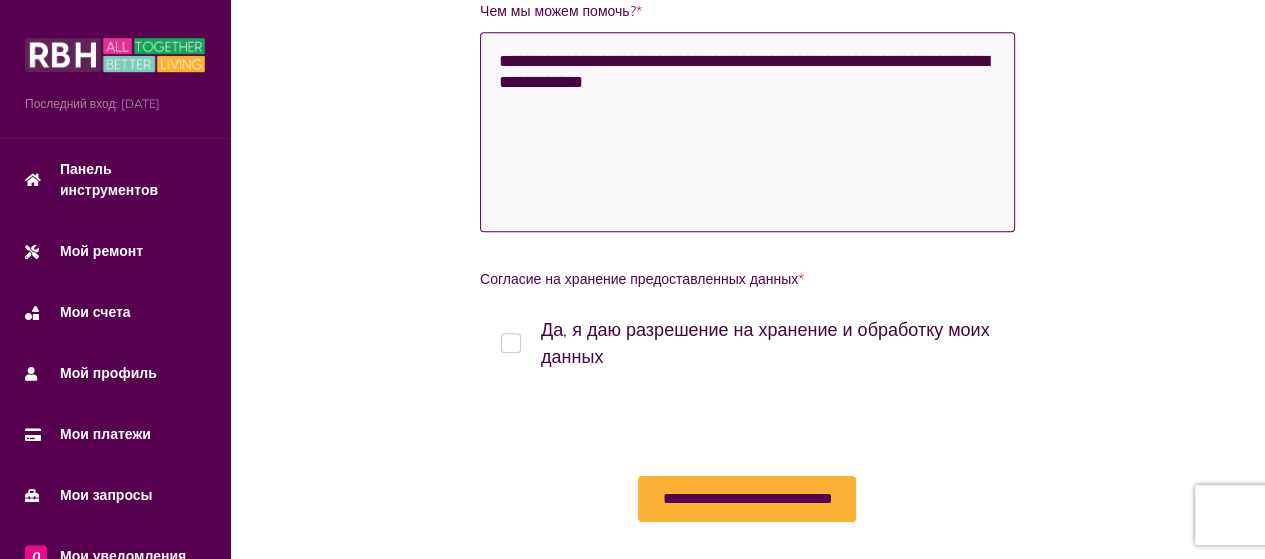 type on "**********" 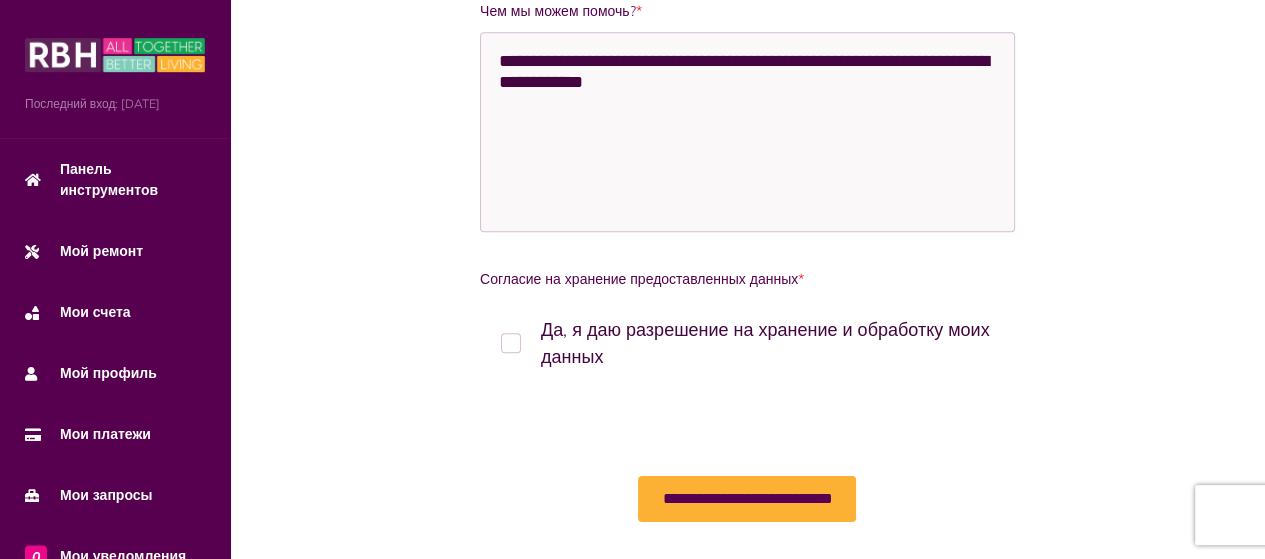 click on "Да, я даю разрешение на хранение и обработку моих данных" at bounding box center [747, 343] 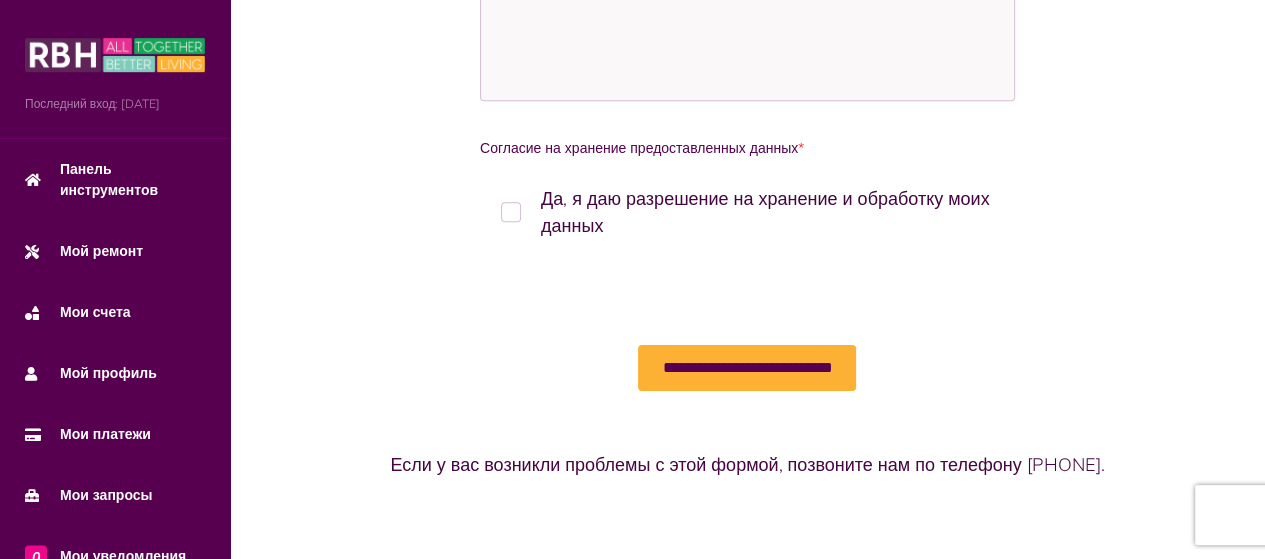 scroll, scrollTop: 1835, scrollLeft: 0, axis: vertical 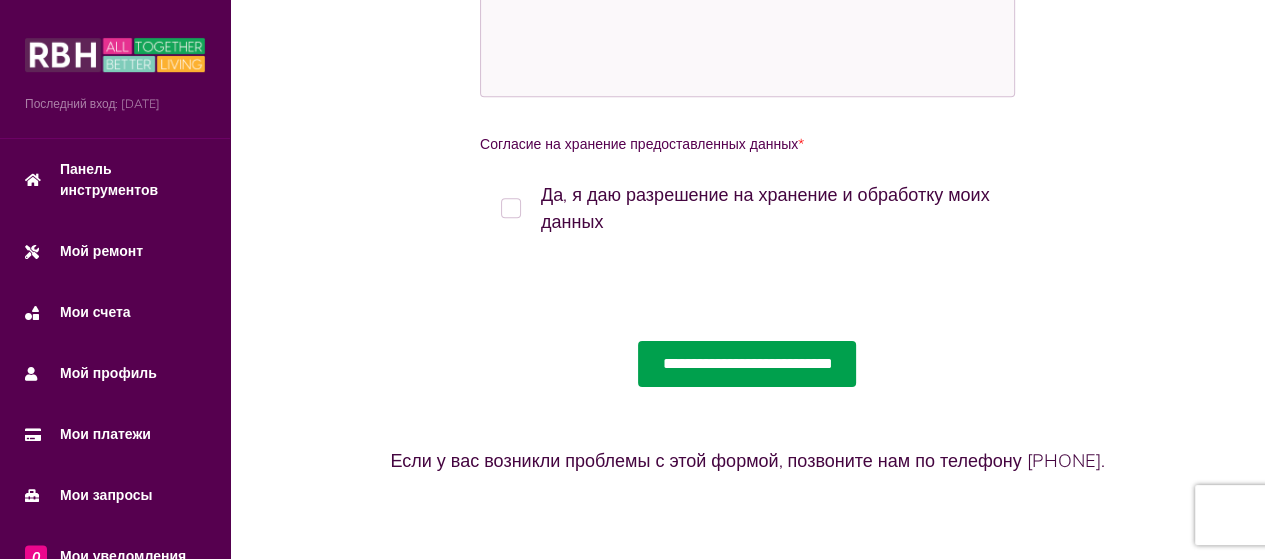 click on "**********" at bounding box center (747, 364) 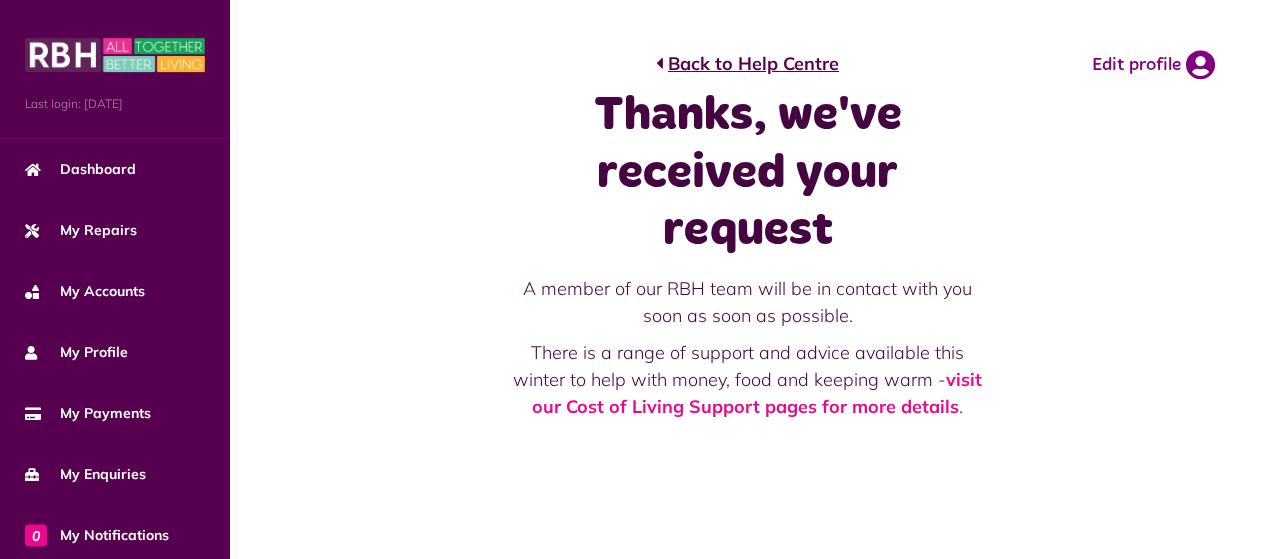 scroll, scrollTop: 0, scrollLeft: 0, axis: both 